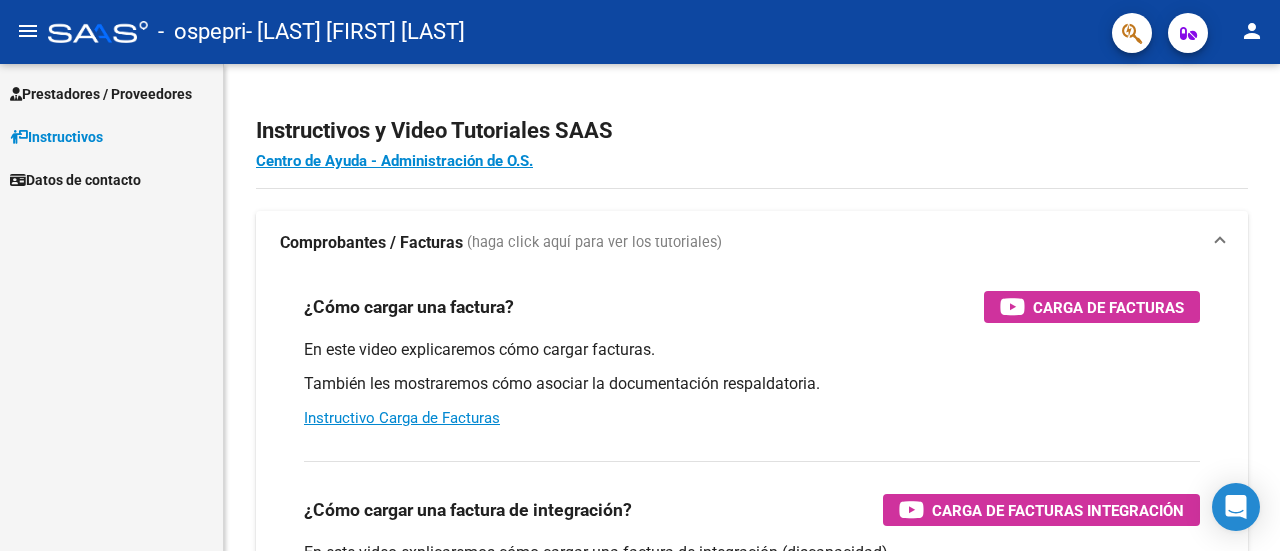 scroll, scrollTop: 0, scrollLeft: 0, axis: both 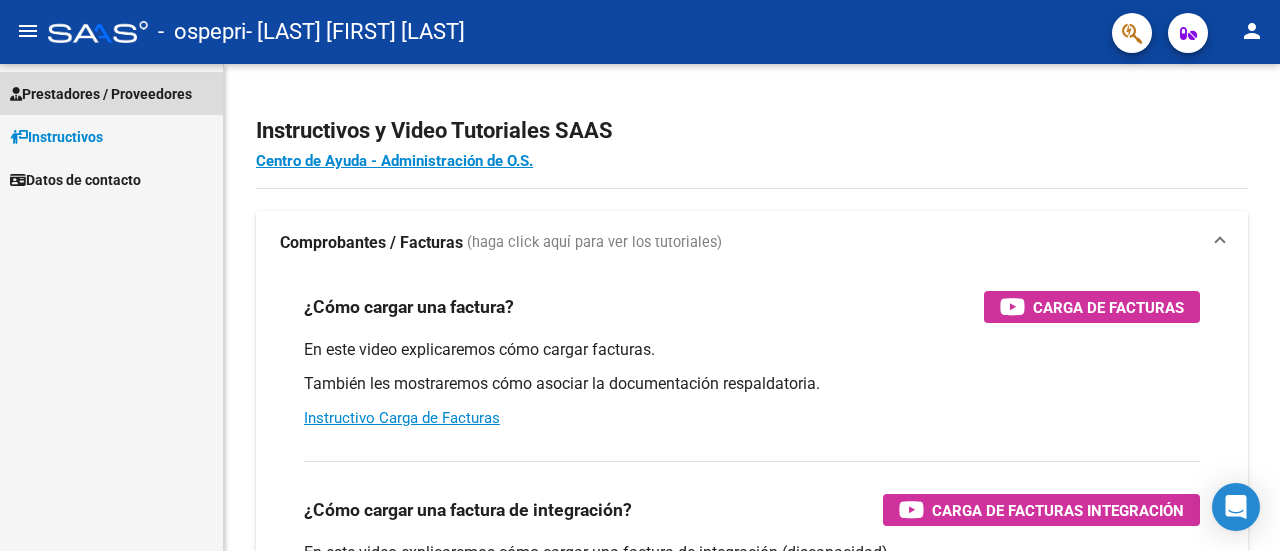 click on "Prestadores / Proveedores" at bounding box center (101, 94) 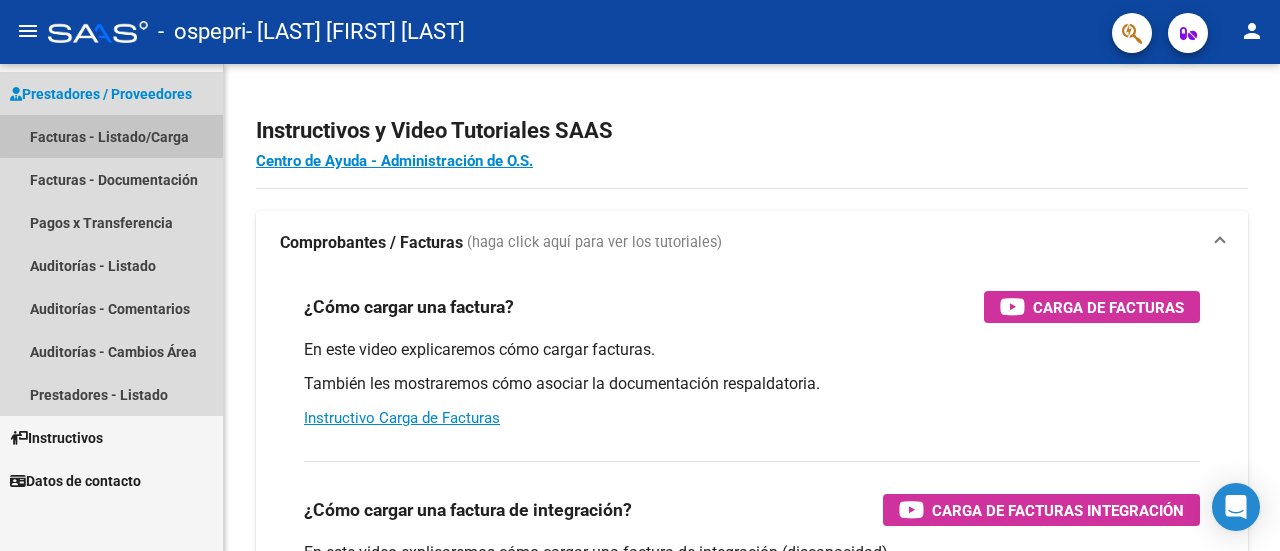 click on "Facturas - Listado/Carga" at bounding box center [111, 136] 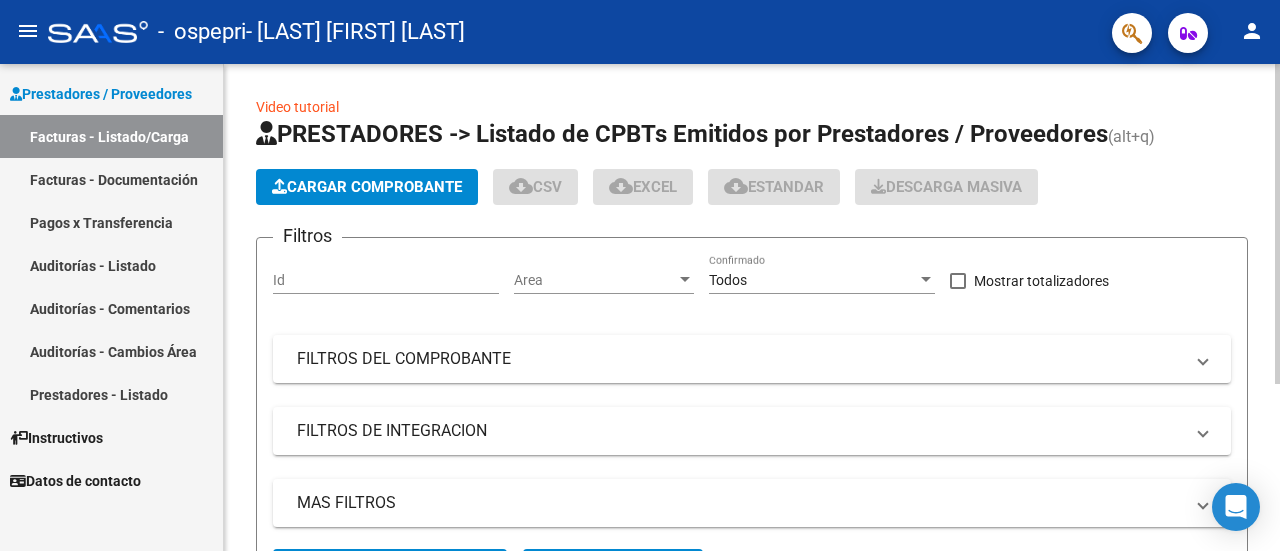 click on "Cargar Comprobante" 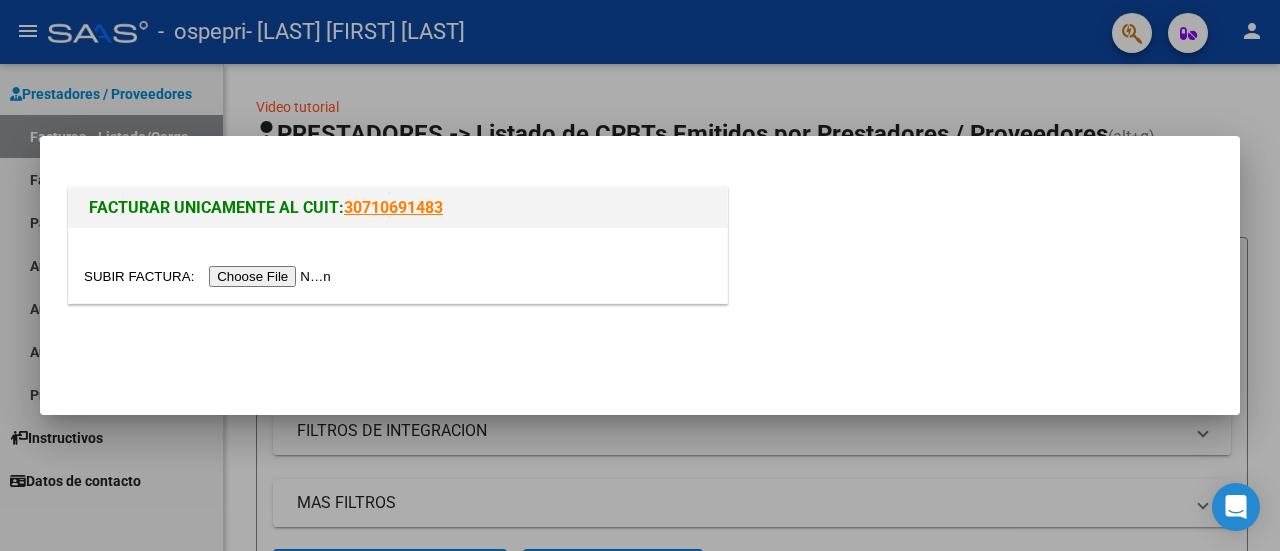 click at bounding box center [210, 276] 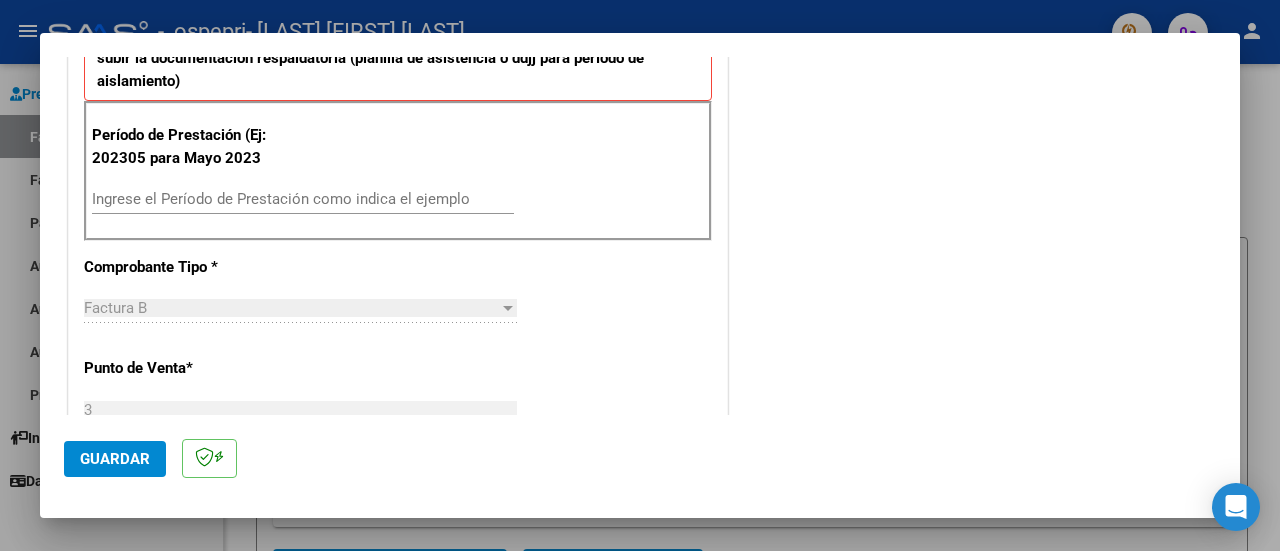scroll, scrollTop: 600, scrollLeft: 0, axis: vertical 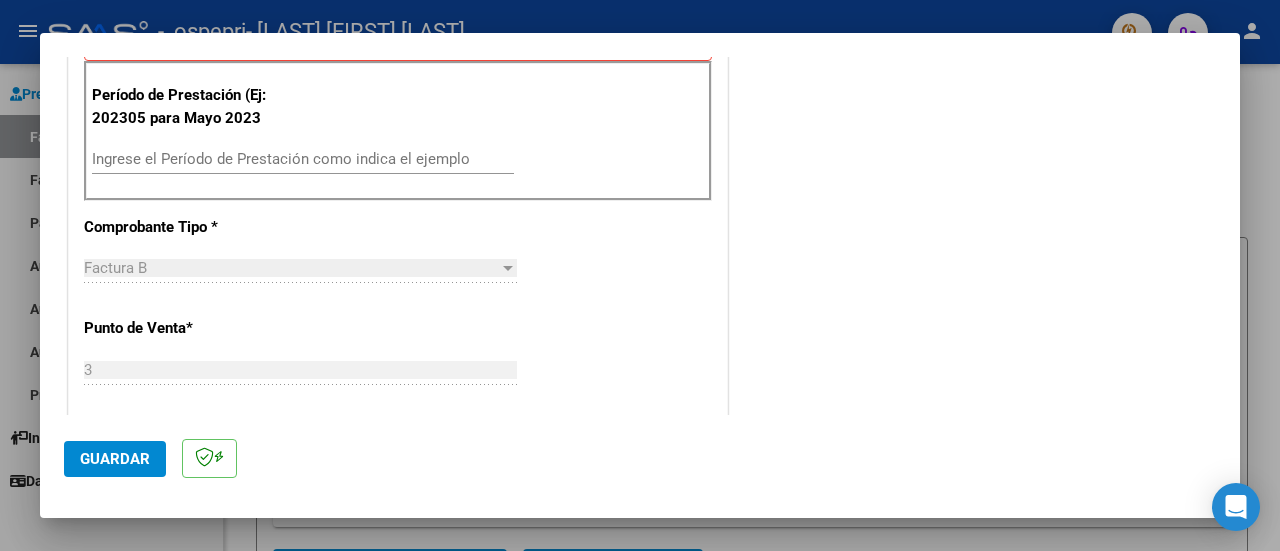 click on "Ingrese el Período de Prestación como indica el ejemplo" at bounding box center (303, 159) 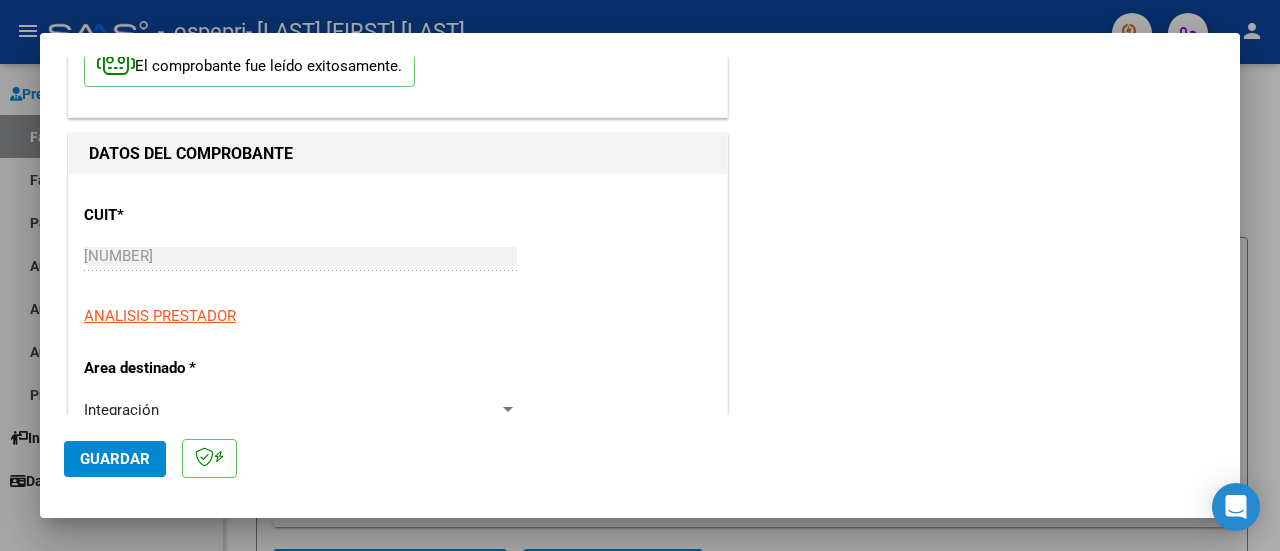 scroll, scrollTop: 200, scrollLeft: 0, axis: vertical 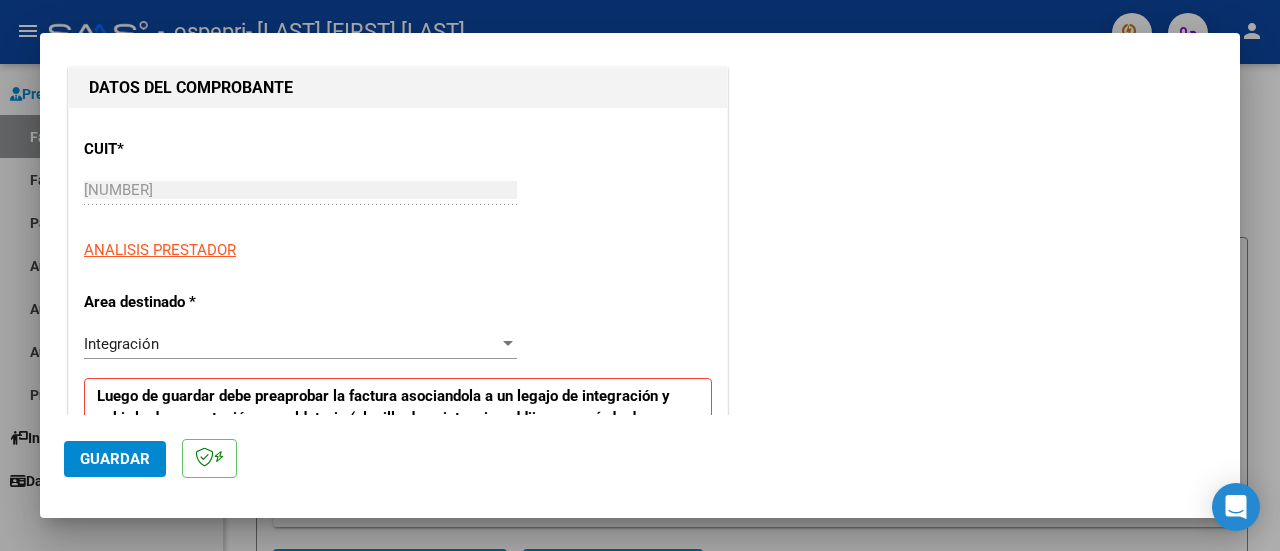 type on "202507" 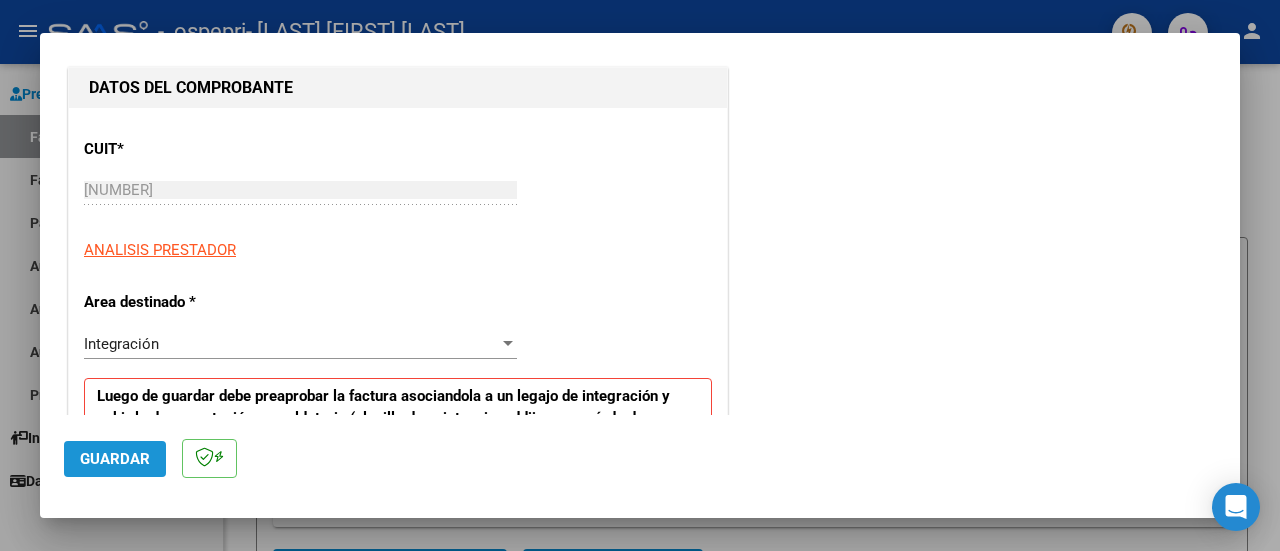 click on "Guardar" 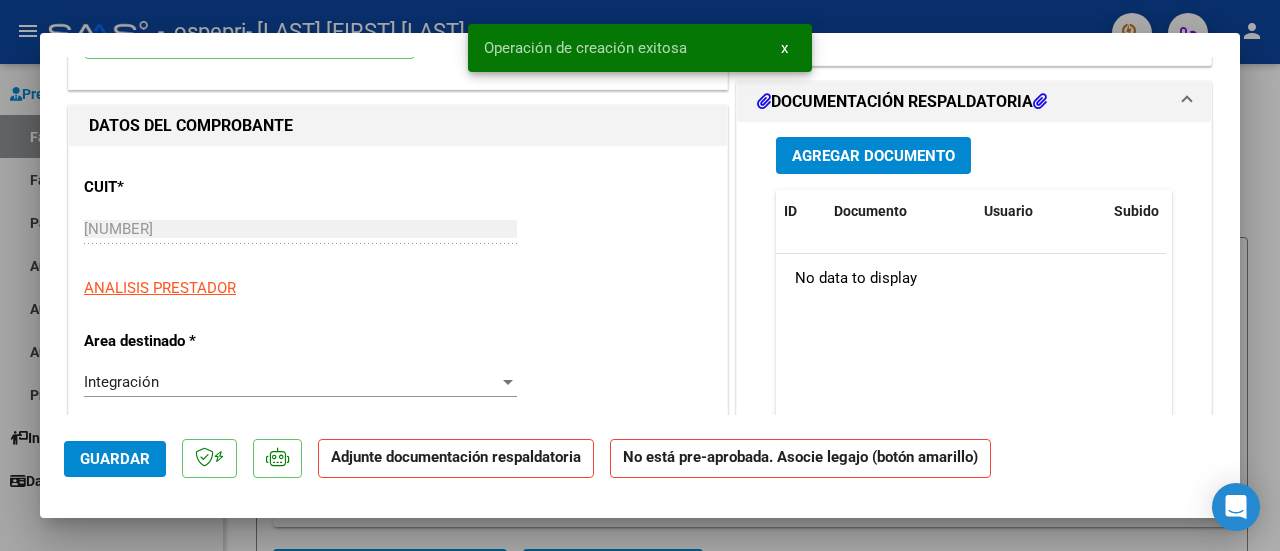 scroll, scrollTop: 0, scrollLeft: 0, axis: both 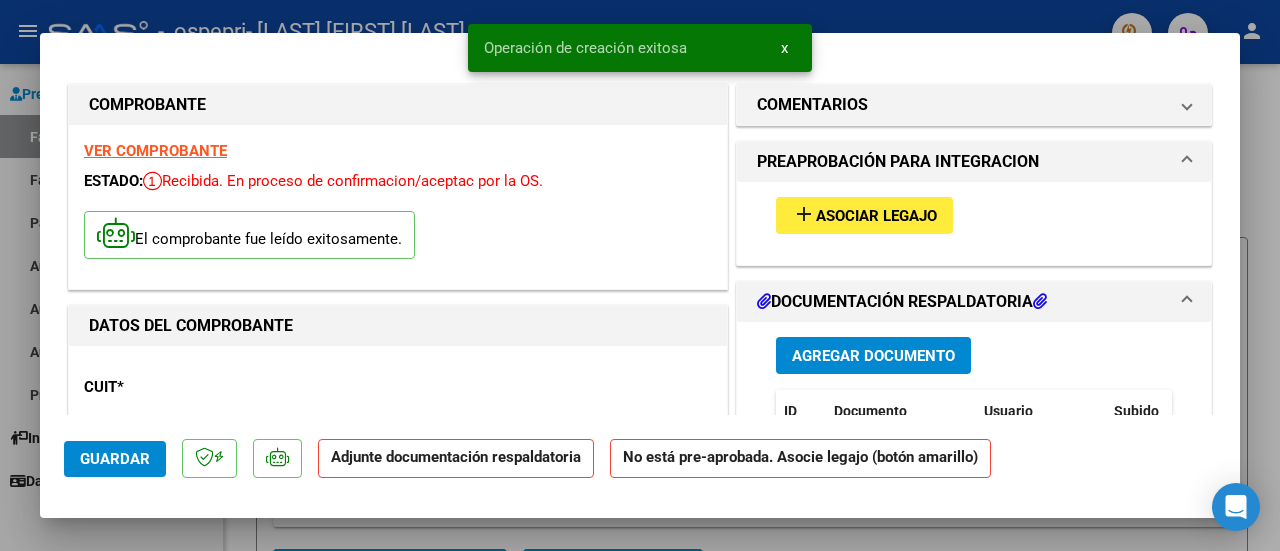 click on "Asociar Legajo" at bounding box center (876, 216) 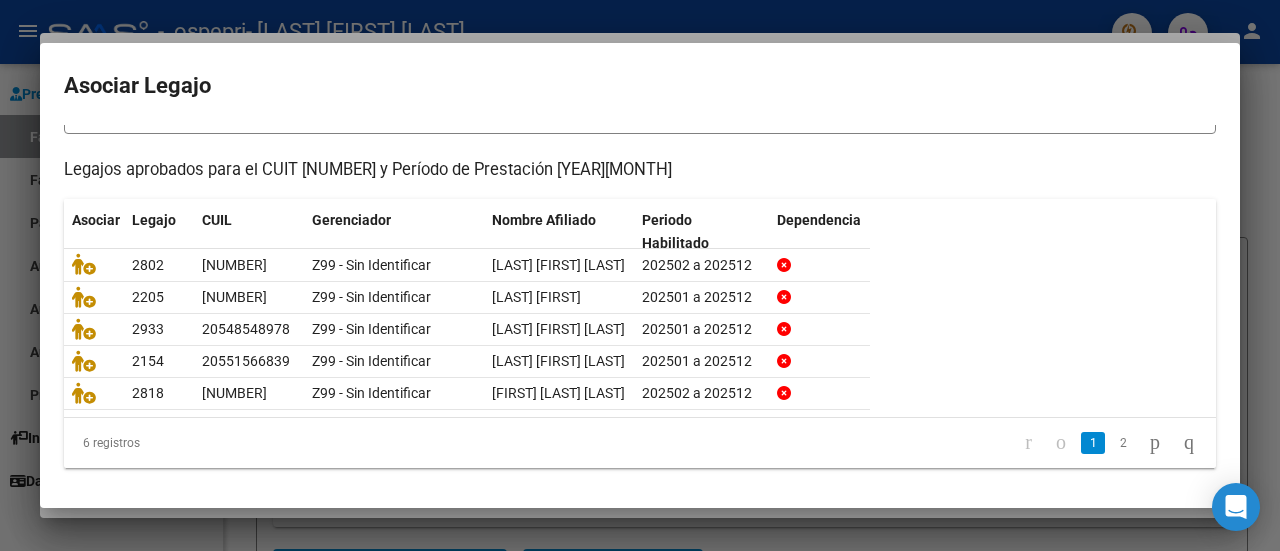 scroll, scrollTop: 166, scrollLeft: 0, axis: vertical 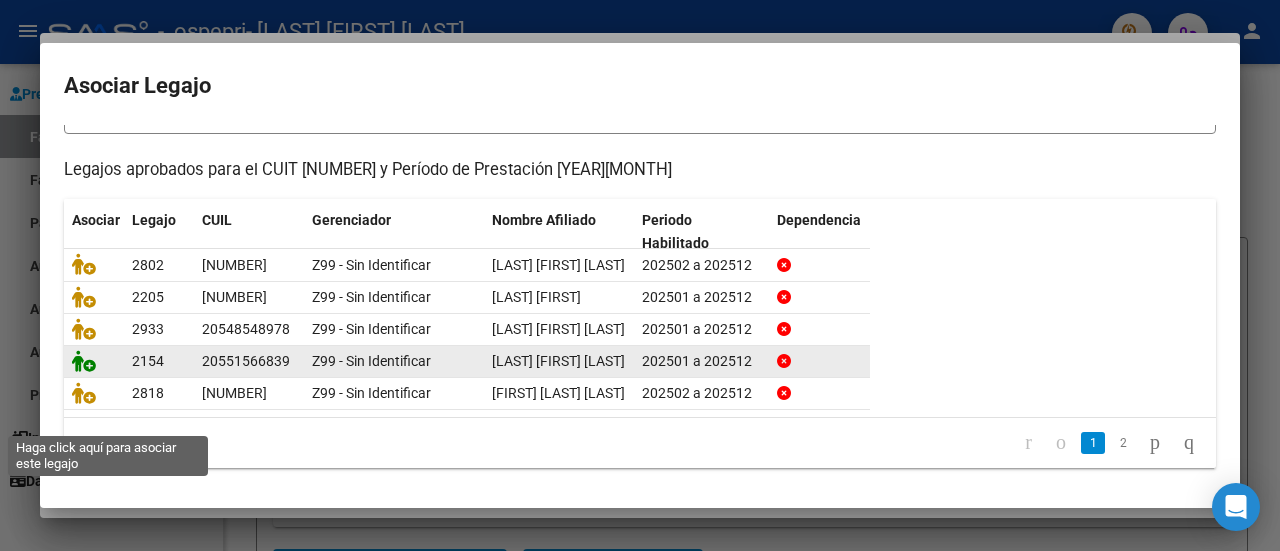click 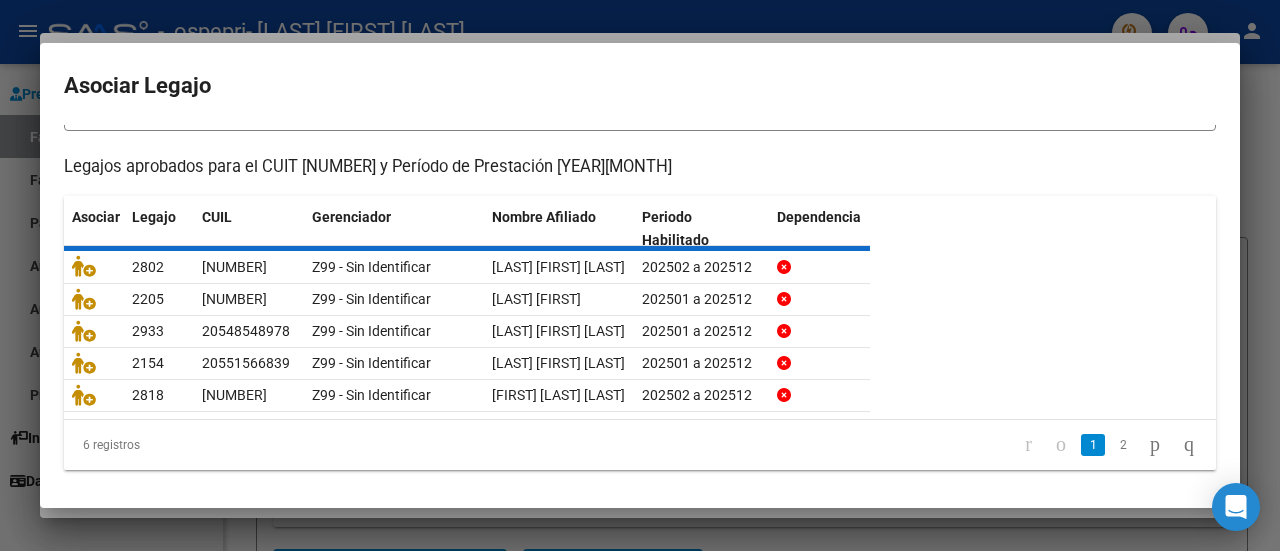 scroll, scrollTop: 180, scrollLeft: 0, axis: vertical 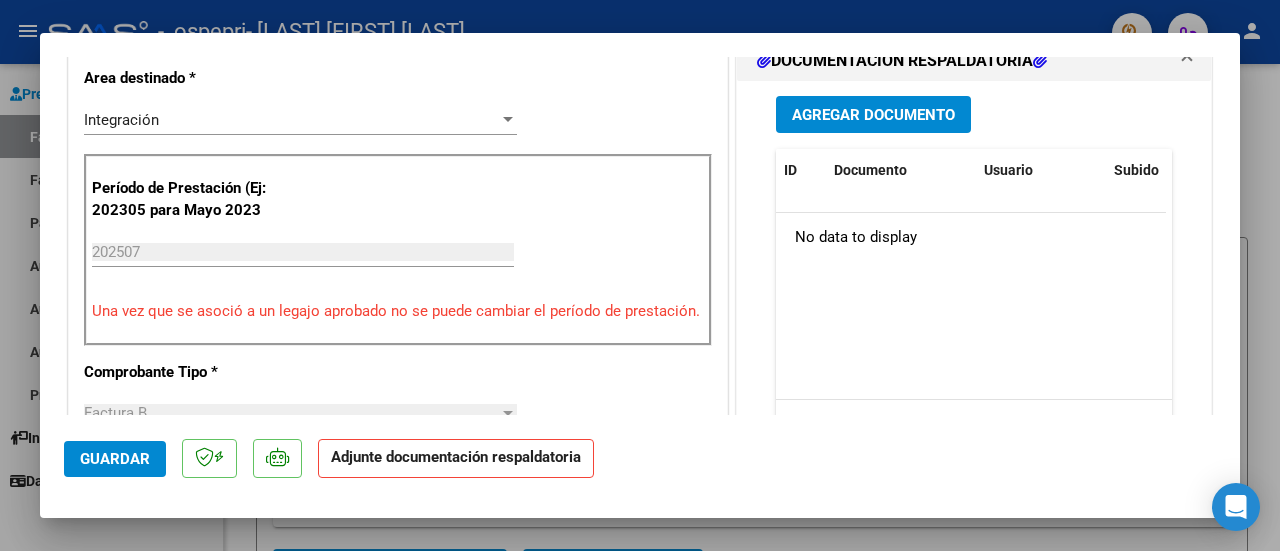click on "Agregar Documento" at bounding box center [873, 115] 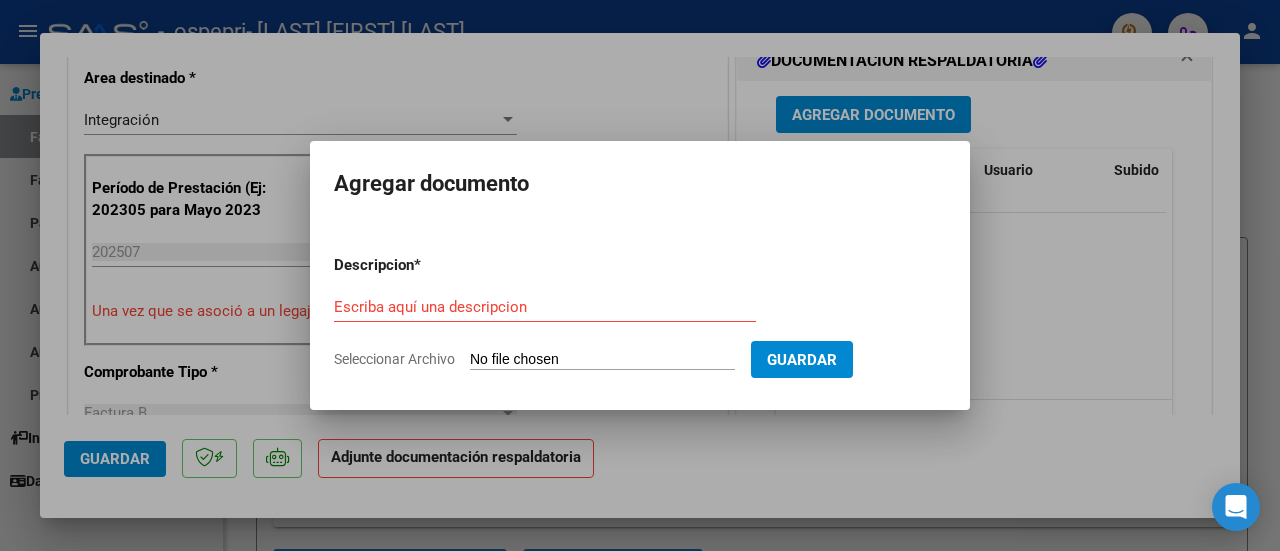 click on "Seleccionar Archivo" at bounding box center (602, 360) 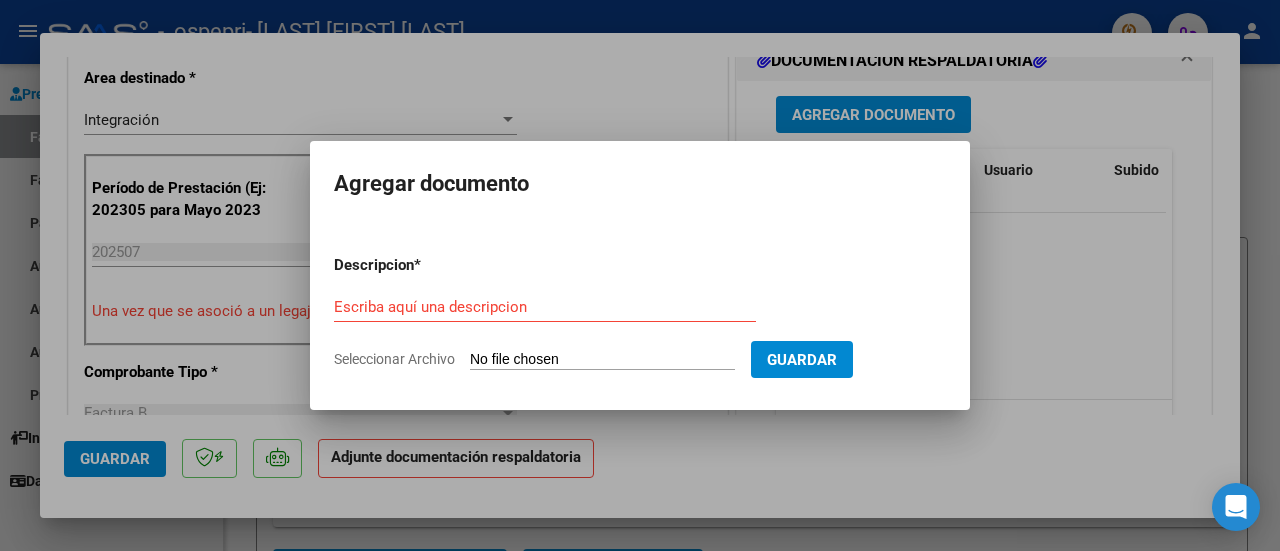 type on "C:\fakepath\[MONTH] [FIRST] [LAST] [YEAR].pdf" 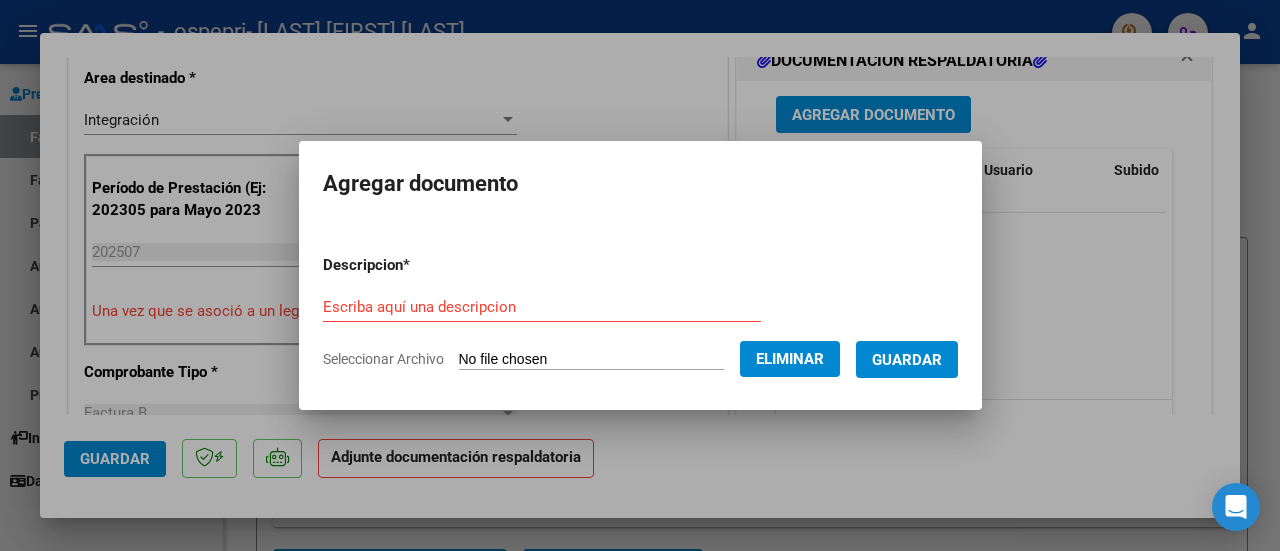 click on "Escriba aquí una descripcion" at bounding box center (542, 307) 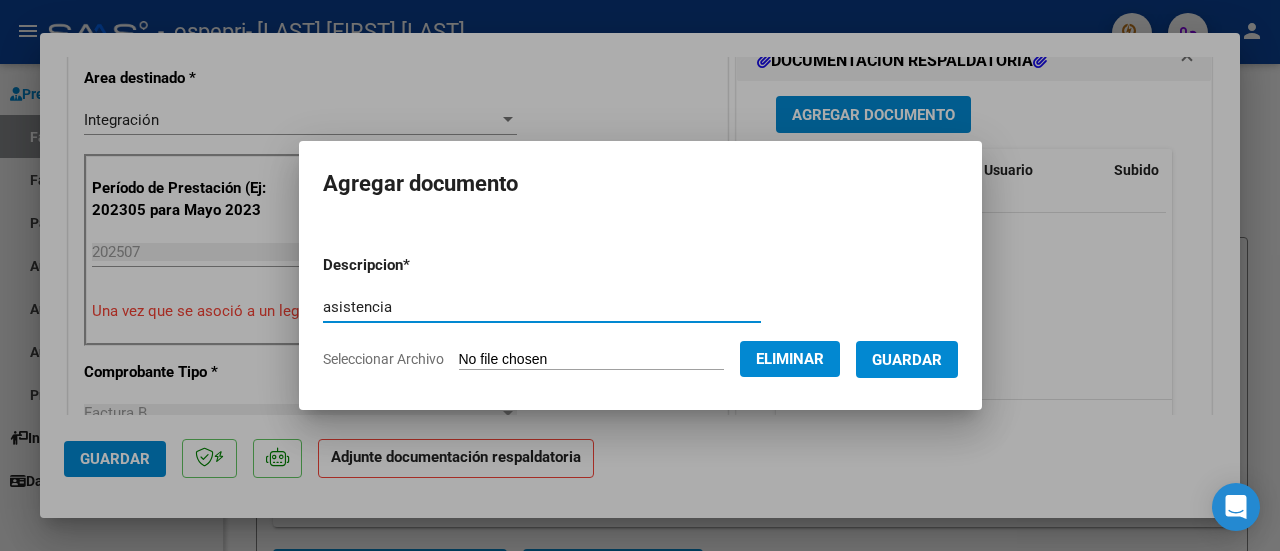 type on "asistencia" 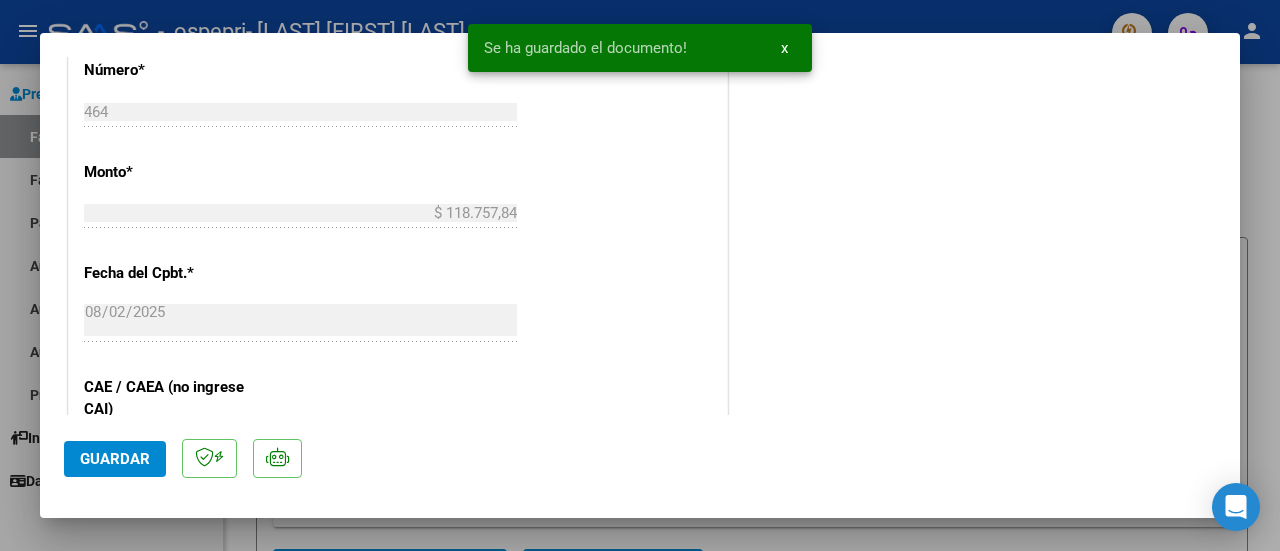 scroll, scrollTop: 1450, scrollLeft: 0, axis: vertical 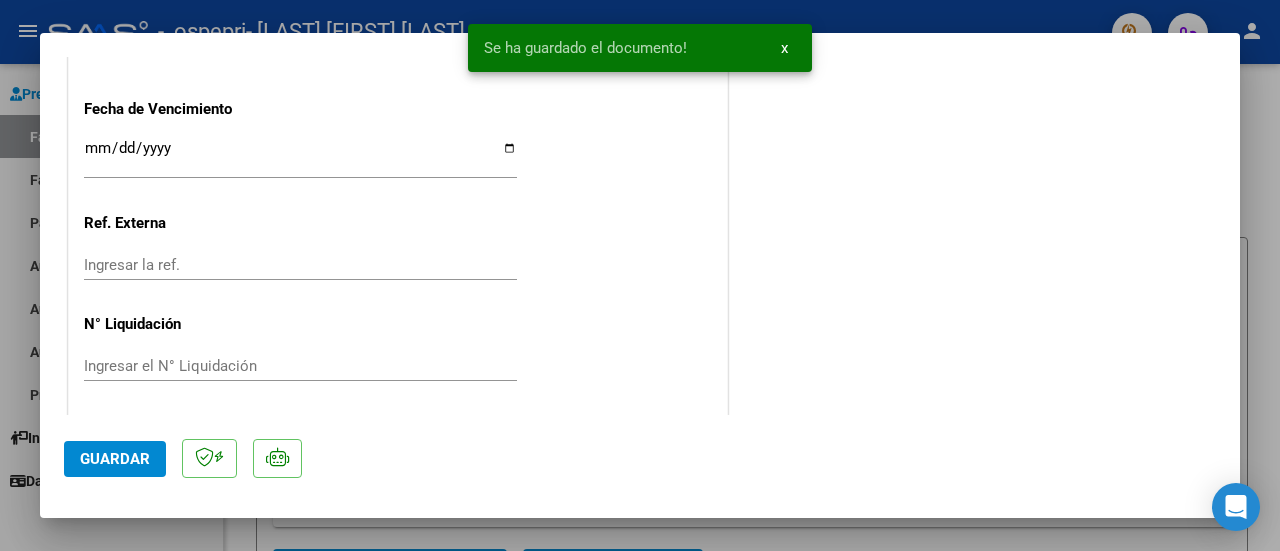 click on "Guardar" 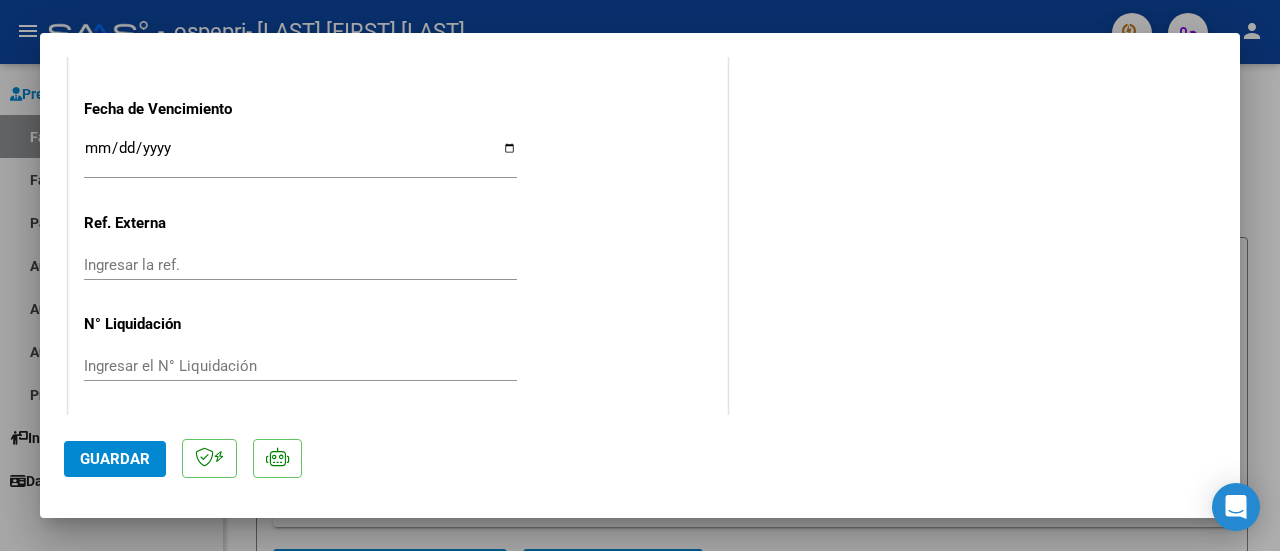 click on "COMPROBANTE VER COMPROBANTE       ESTADO:   Recibida. En proceso de confirmacion/aceptac por la OS.     El comprobante fue leído exitosamente.  DATOS DEL COMPROBANTE CUIT  *   [NUMBER] Ingresar CUIT  ANALISIS PRESTADOR  [LAST] [FIRST] [LAST]  ARCA Padrón  Area destinado * Integración Seleccionar Area Período de Prestación (Ej: [YEAR][MONTH] para [MONTH] [YEAR]    [YEAR][MONTH] Ingrese el Período de Prestación como indica el ejemplo   Una vez que se asoció a un legajo aprobado no se puede cambiar el período de prestación.   Comprobante Tipo * Factura B Seleccionar Tipo Punto de Venta  *   3 Ingresar el Nro.  Número  *   464 Ingresar el Nro.  Monto  *   $ [AMOUNT] Ingresar el monto  Fecha del Cpbt.  *   [YEAR]-[MONTH]-[DAY] Ingresar la fecha  CAE / CAEA (no ingrese CAI)    [NUMBER] Ingresar el CAE o CAEA (no ingrese CAI)  Fecha de Vencimiento    Ingresar la fecha  Ref. Externa    Ingresar la ref.  N° Liquidación    Ingresar el N° Liquidación  COMENTARIOS Comentarios del Prestador / Gerenciador:  [YEAR][MONTH] [YEAR][MONTH]" at bounding box center [640, 236] 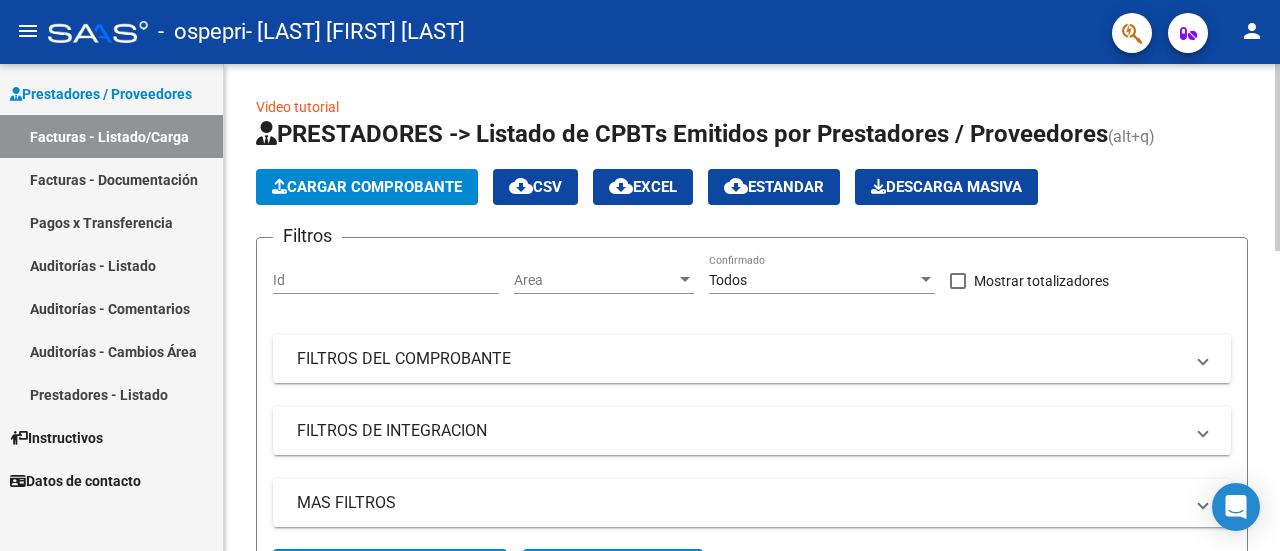 click on "Cargar Comprobante" 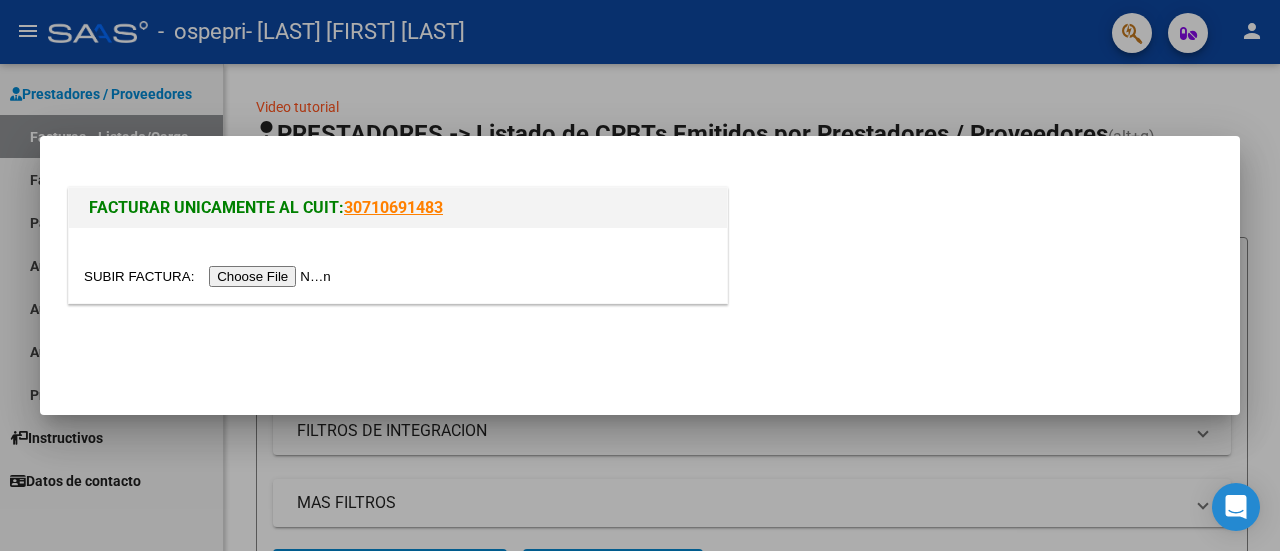click at bounding box center (398, 265) 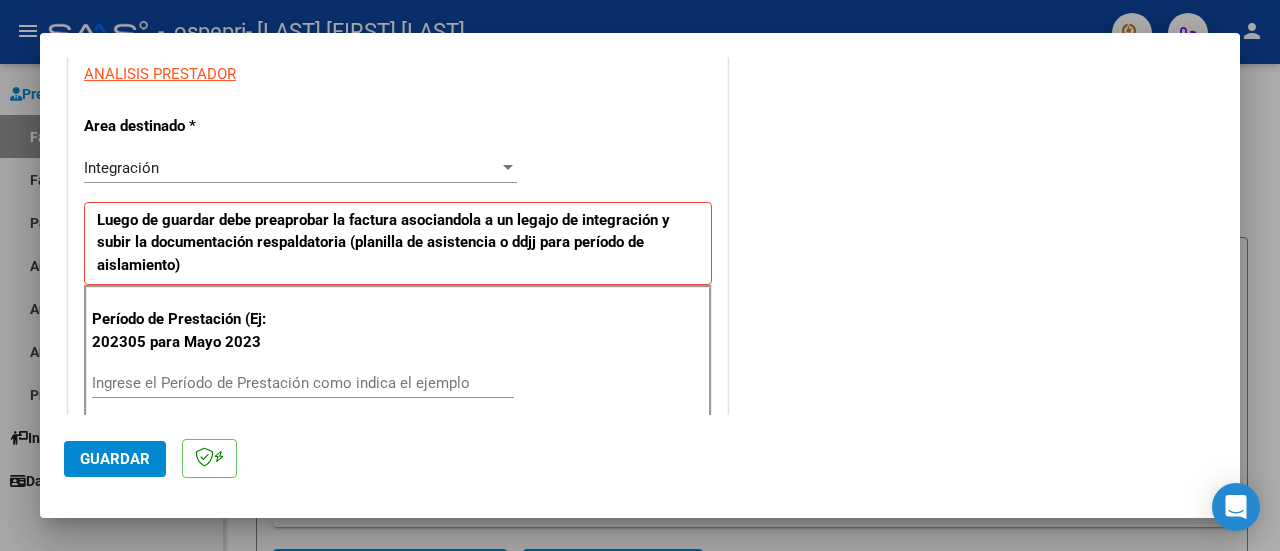 scroll, scrollTop: 500, scrollLeft: 0, axis: vertical 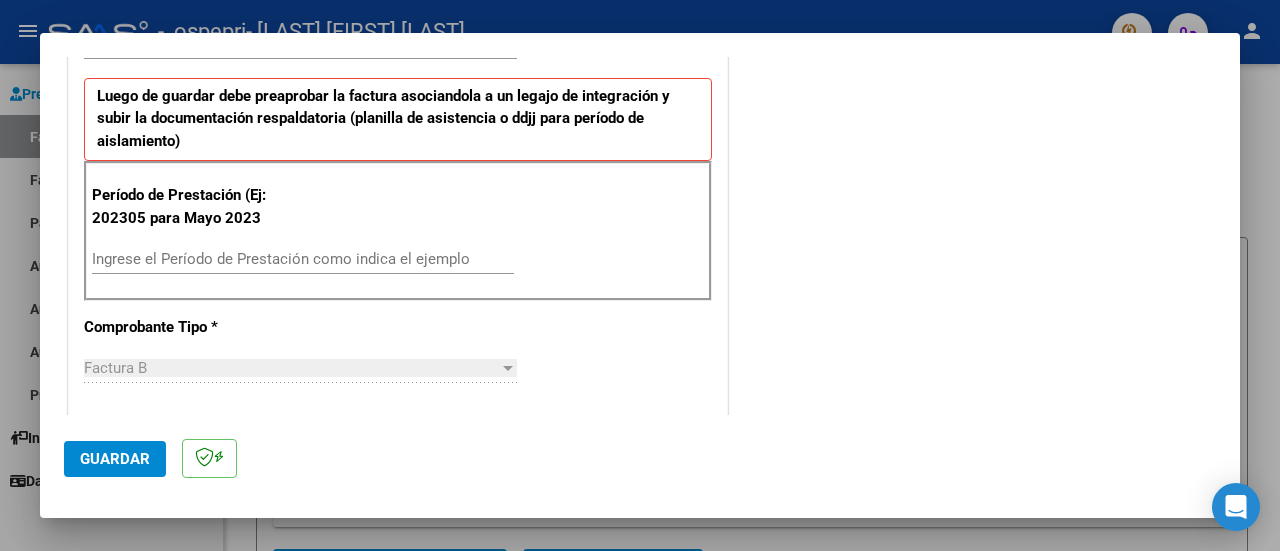 click on "Ingrese el Período de Prestación como indica el ejemplo" at bounding box center [303, 259] 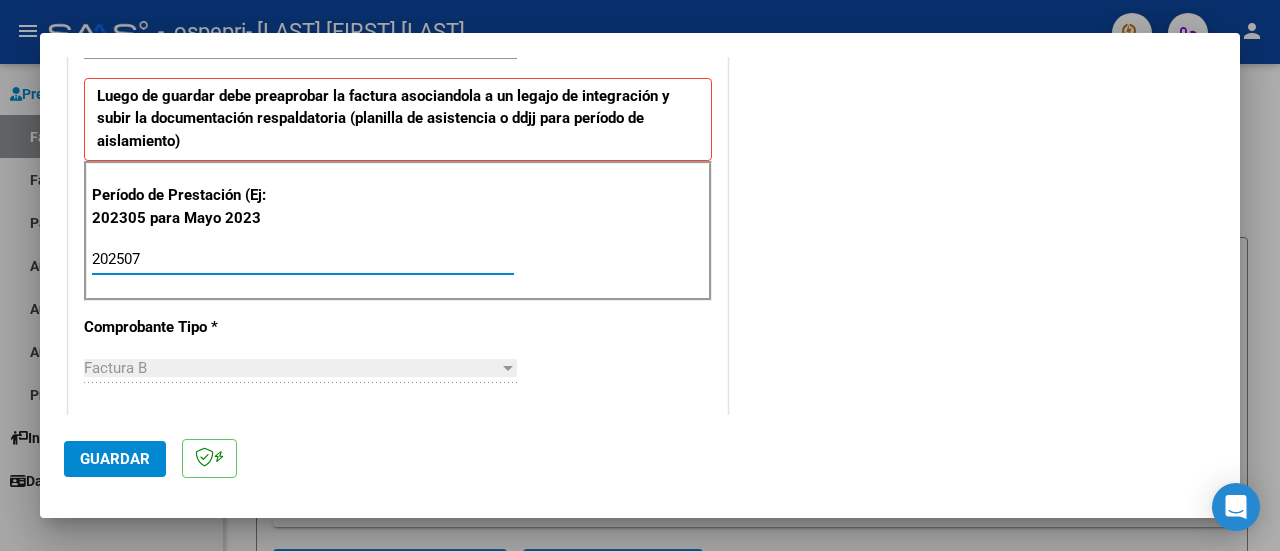 type on "202507" 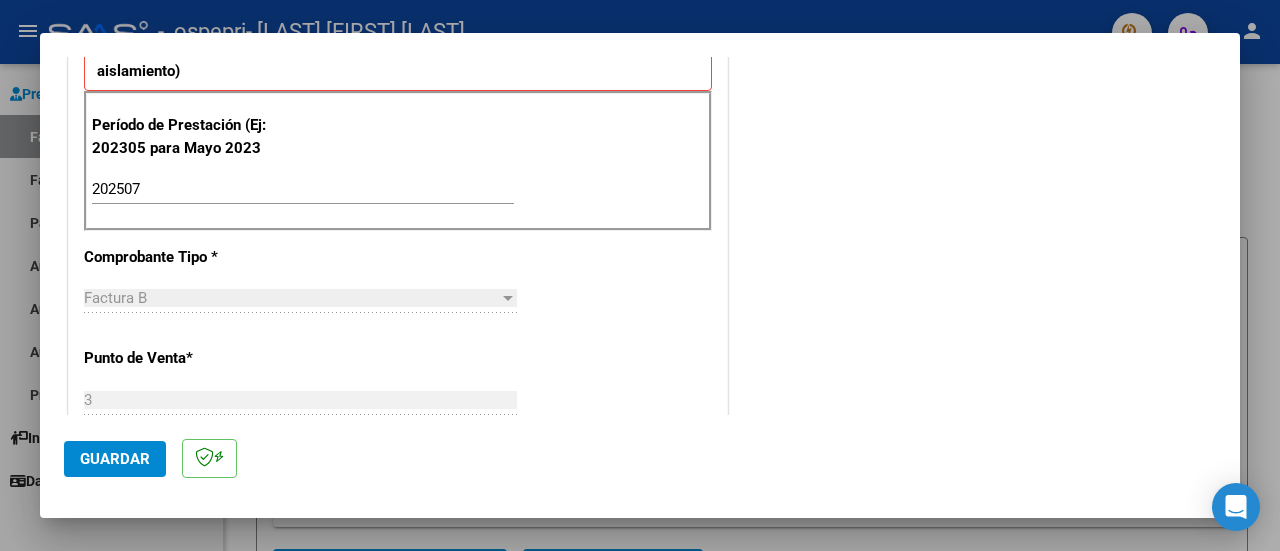 scroll, scrollTop: 600, scrollLeft: 0, axis: vertical 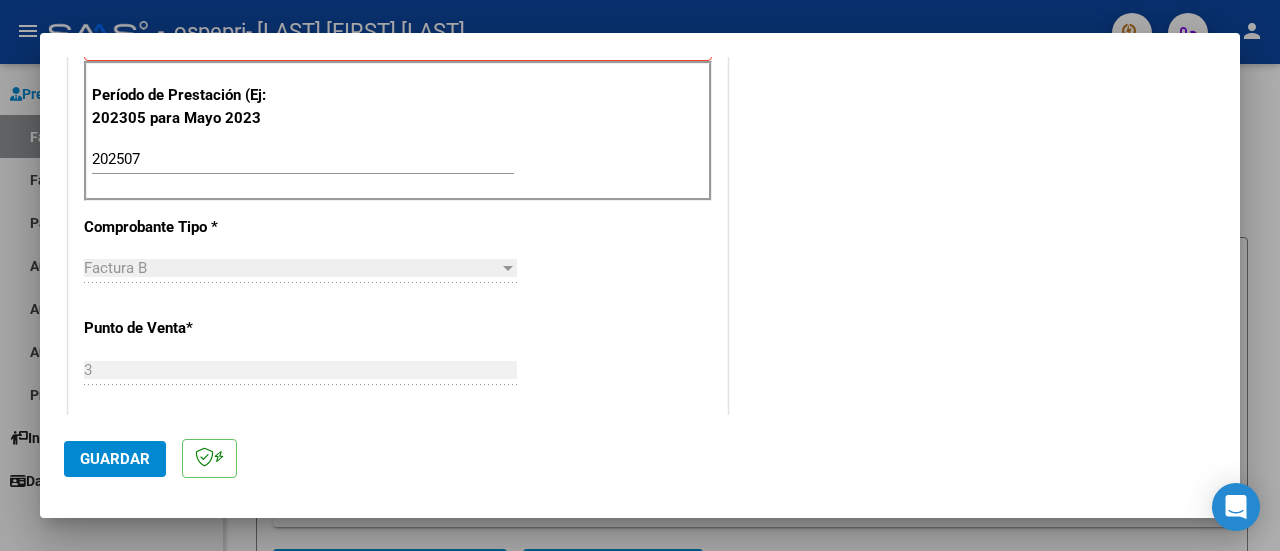 click on "Guardar" 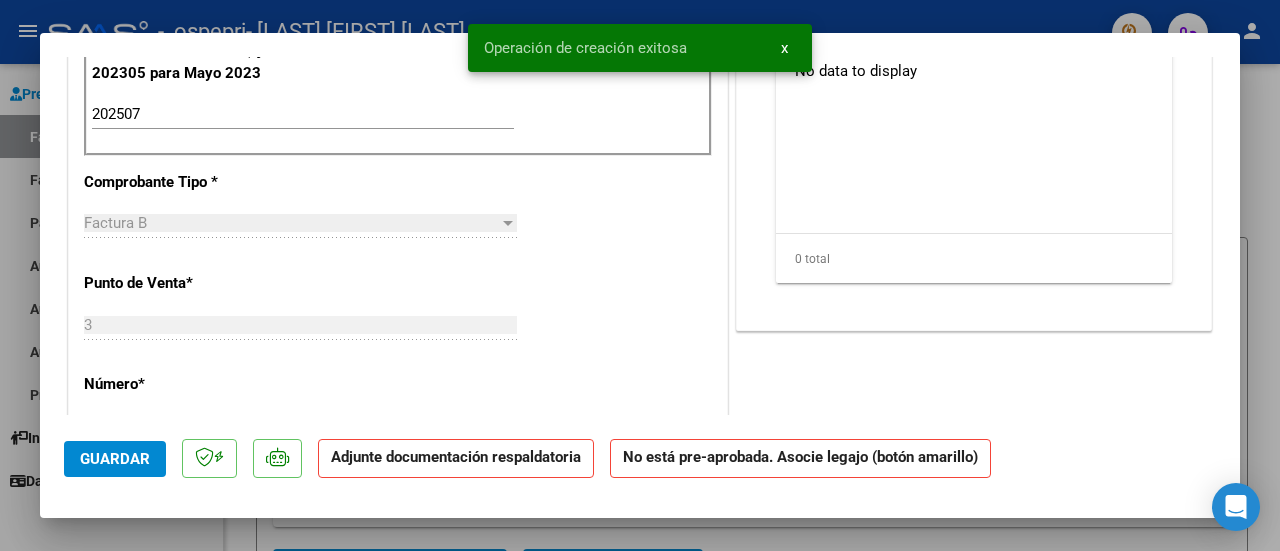 scroll, scrollTop: 0, scrollLeft: 0, axis: both 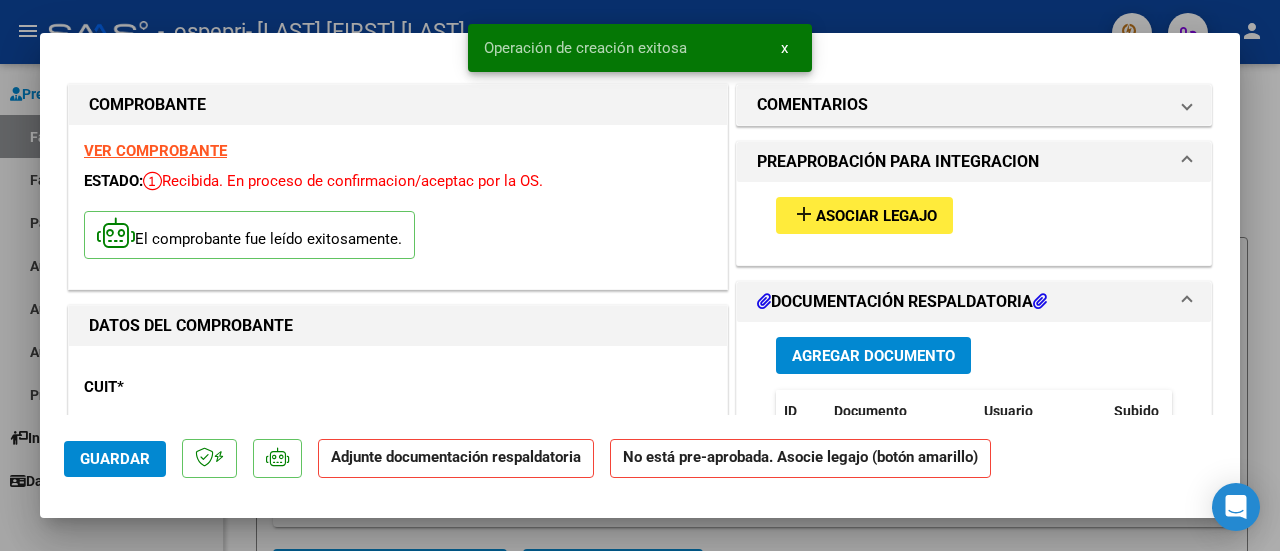 click on "Asociar Legajo" at bounding box center (876, 216) 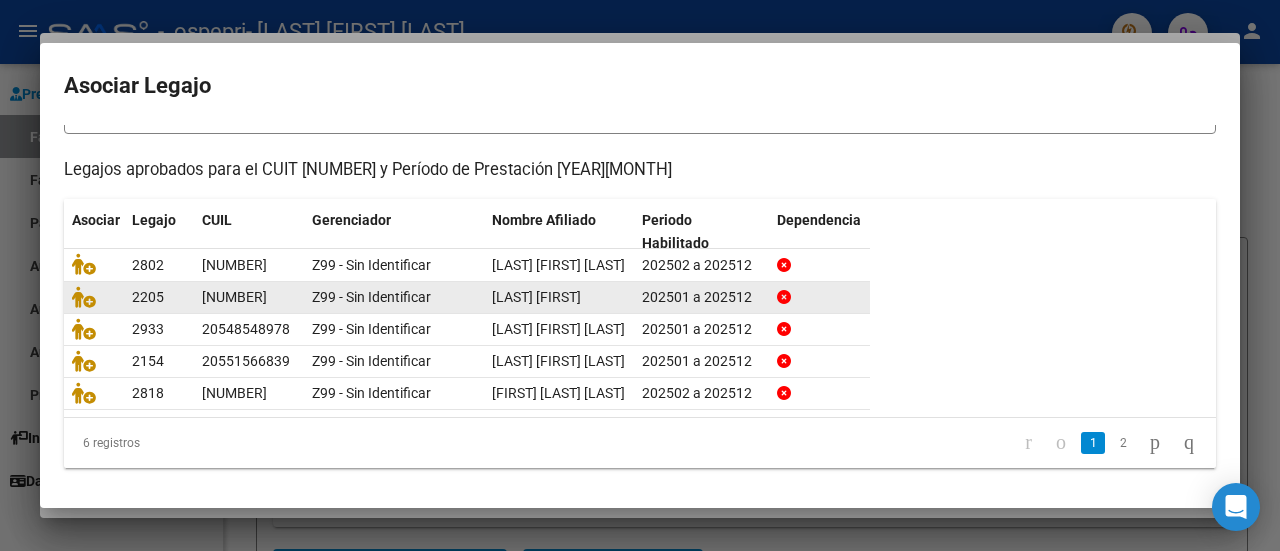 scroll, scrollTop: 266, scrollLeft: 0, axis: vertical 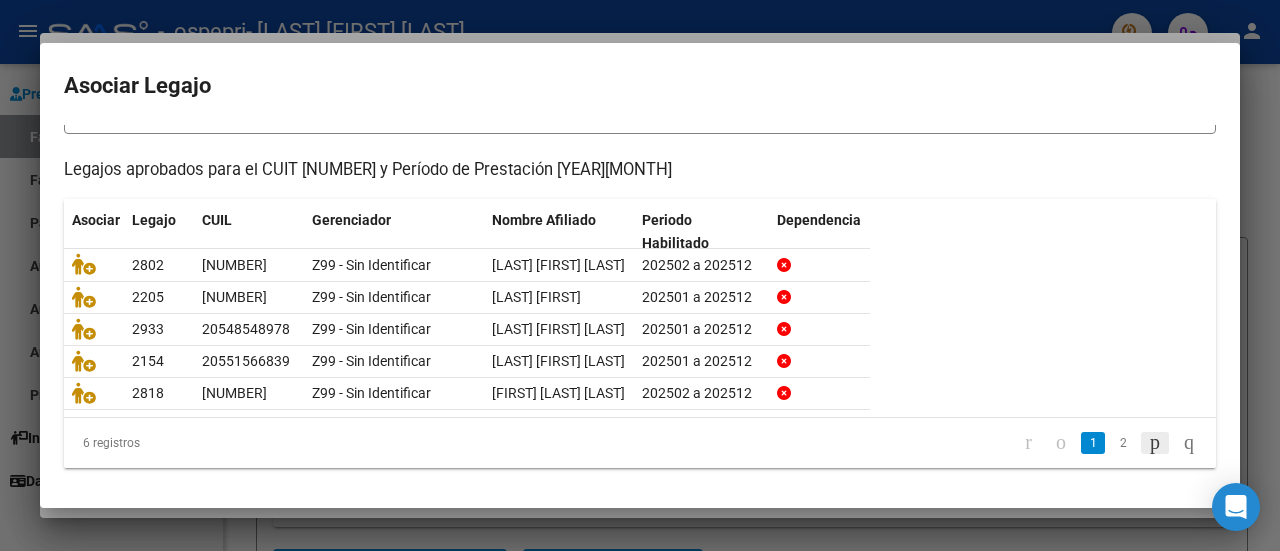 click 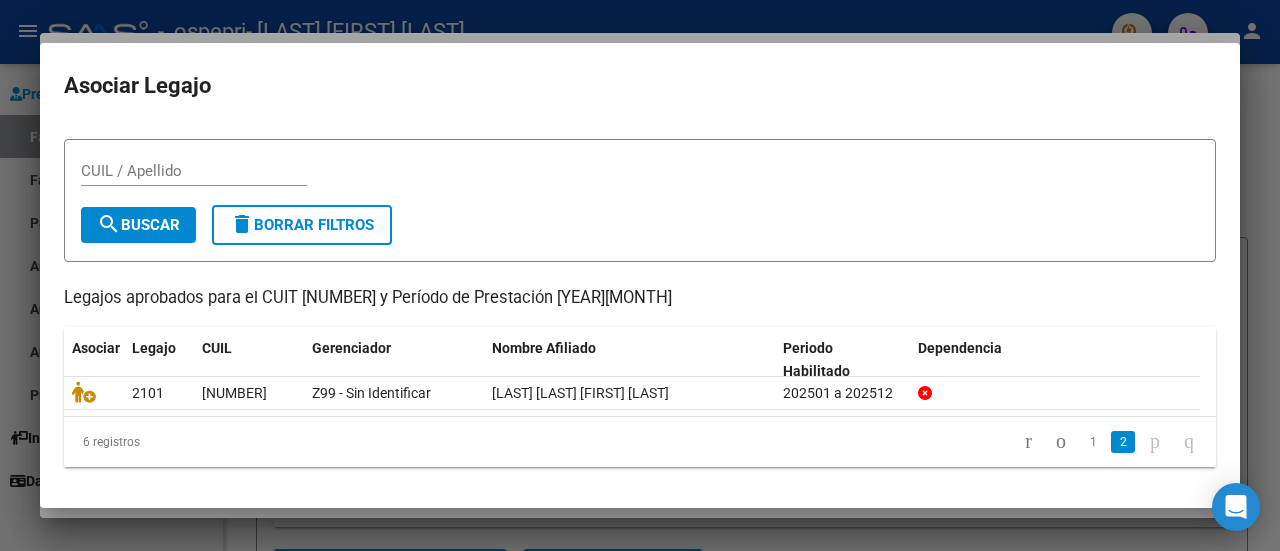 scroll, scrollTop: 32, scrollLeft: 0, axis: vertical 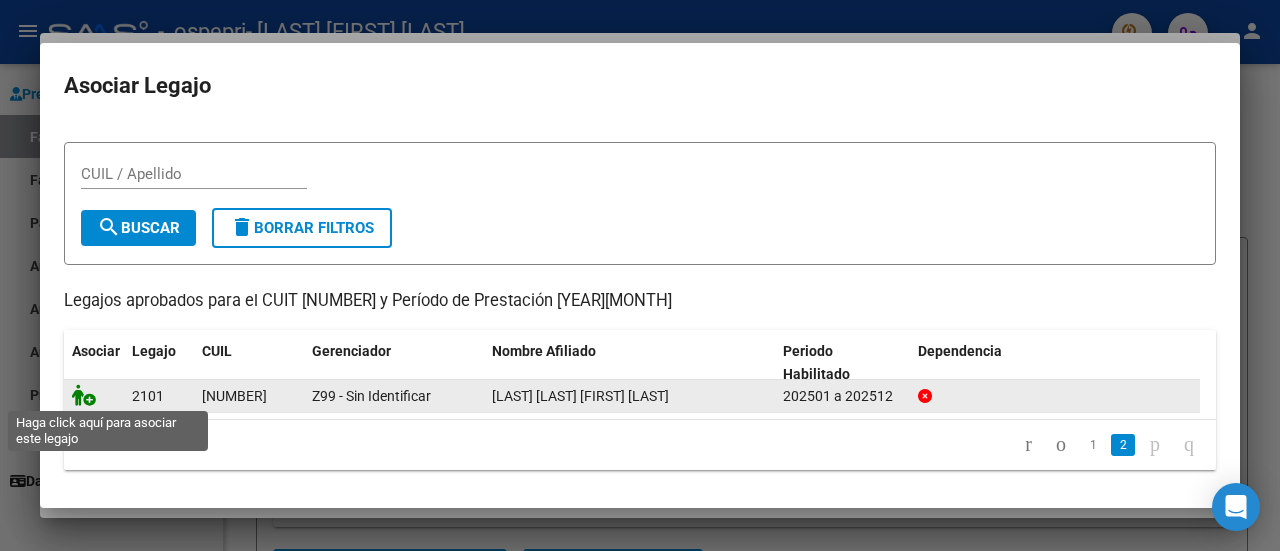 click 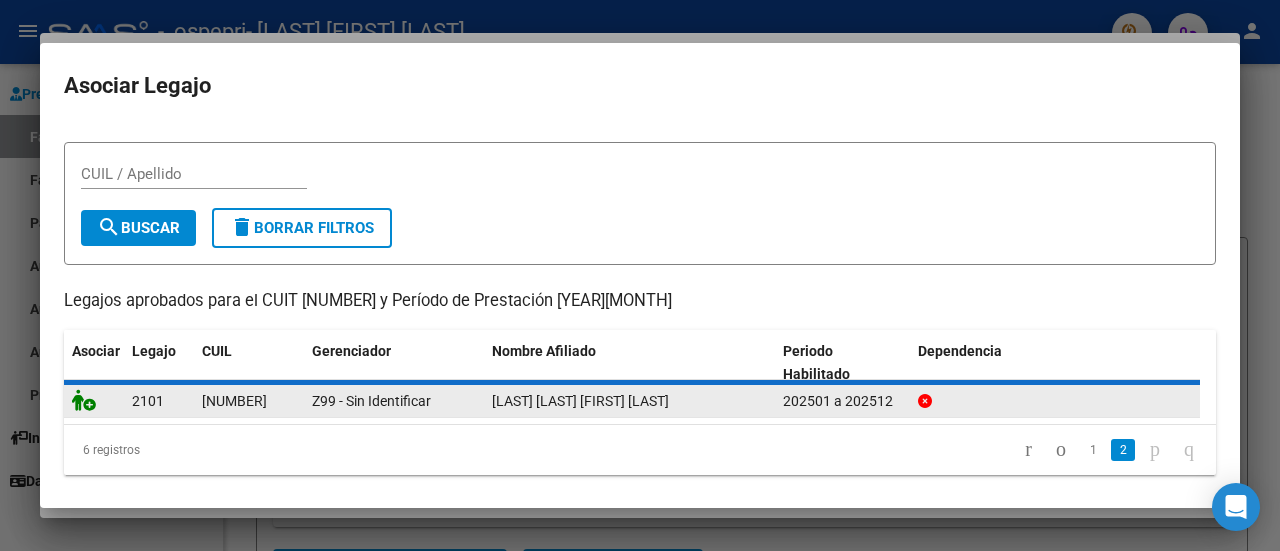 scroll, scrollTop: 46, scrollLeft: 0, axis: vertical 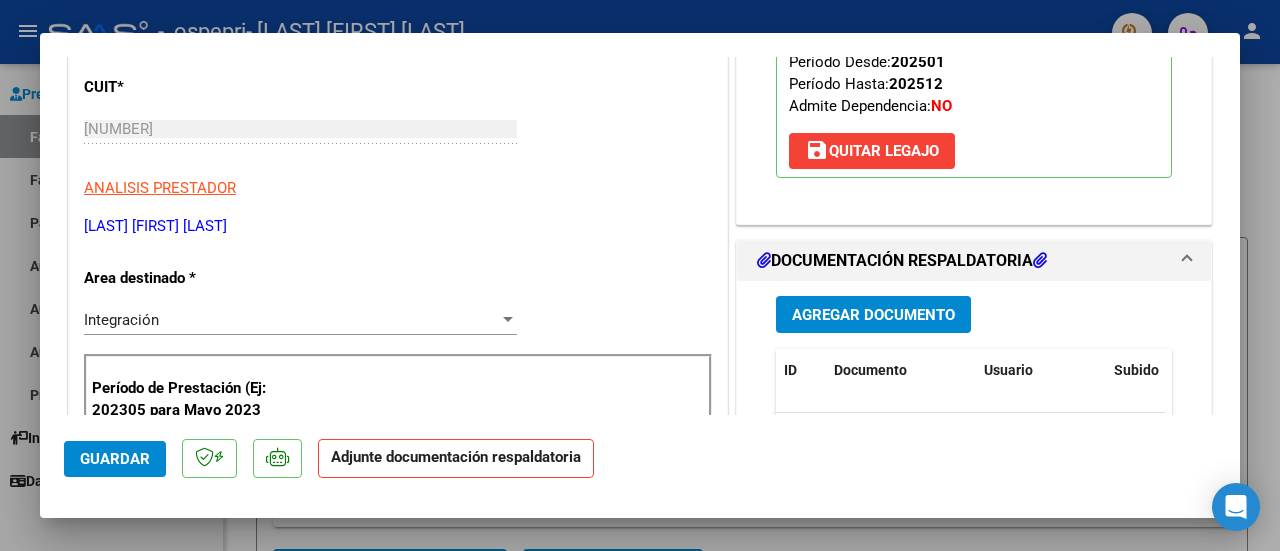 click on "Agregar Documento" at bounding box center (873, 315) 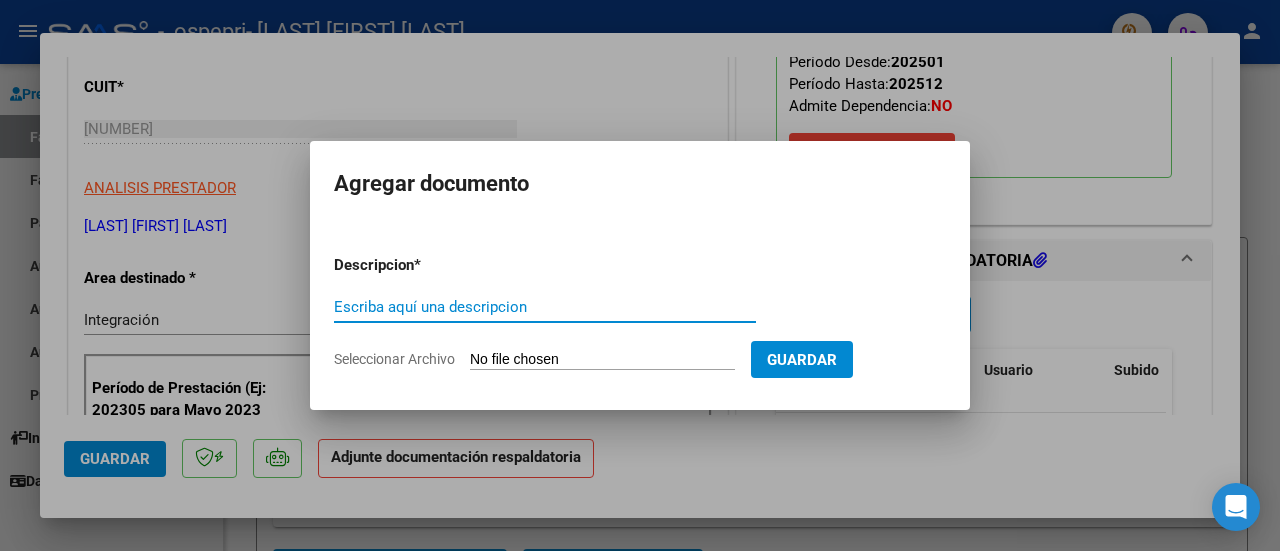 click on "Seleccionar Archivo" at bounding box center [602, 360] 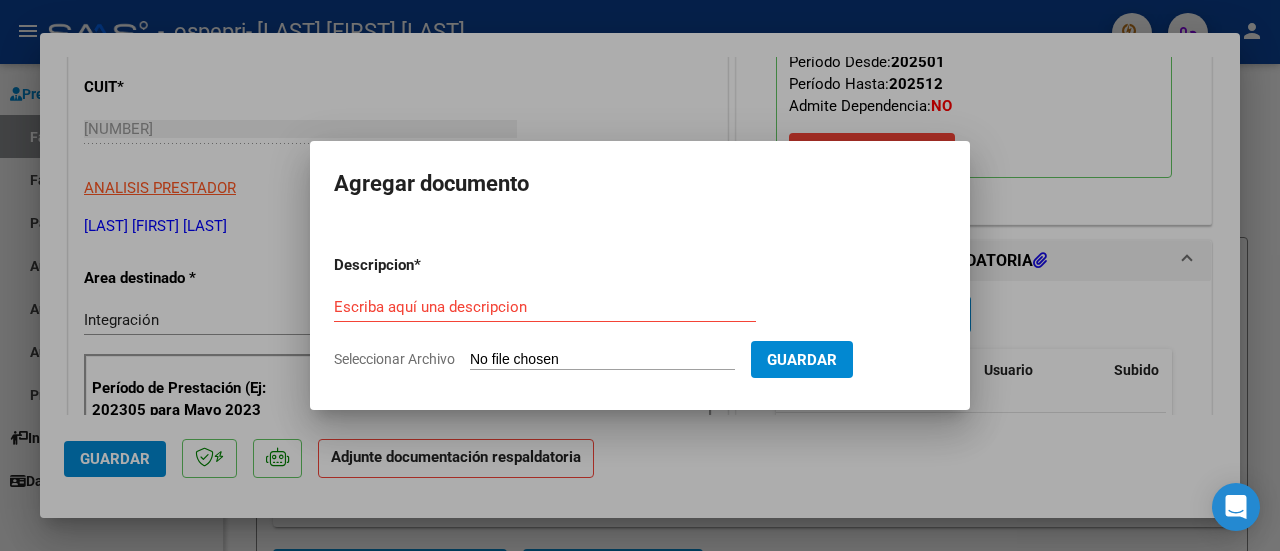 type on "C:\fakepath\[MONTH] [FIRST] [LAST] [YEAR].pdf" 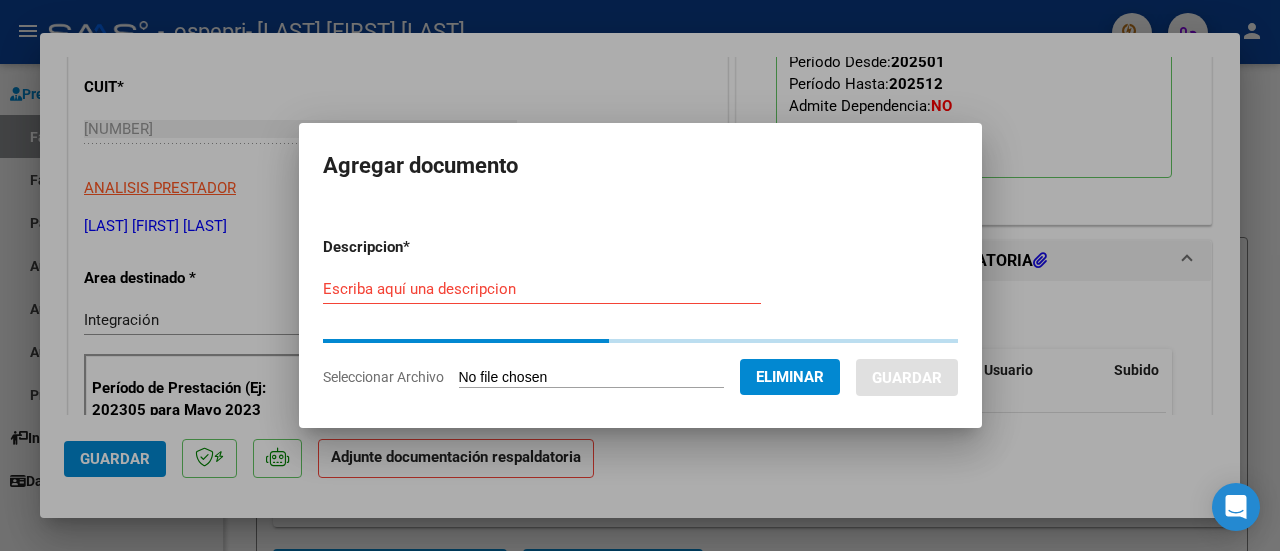 click on "Escriba aquí una descripcion" at bounding box center [542, 298] 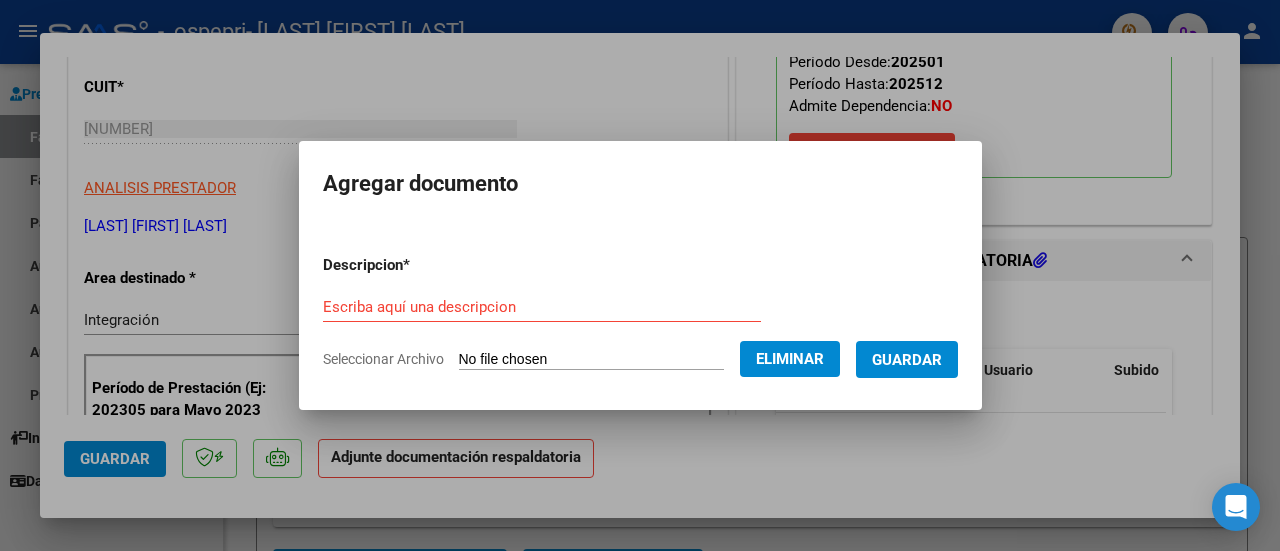click on "Escriba aquí una descripcion" at bounding box center (542, 307) 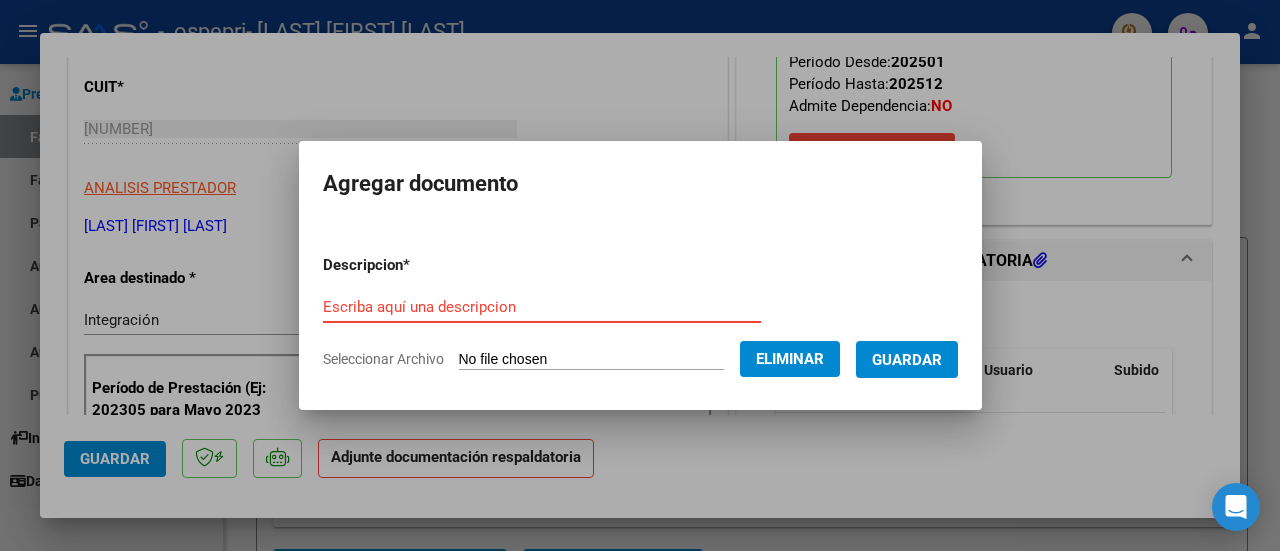click on "Escriba aquí una descripcion" at bounding box center (542, 307) 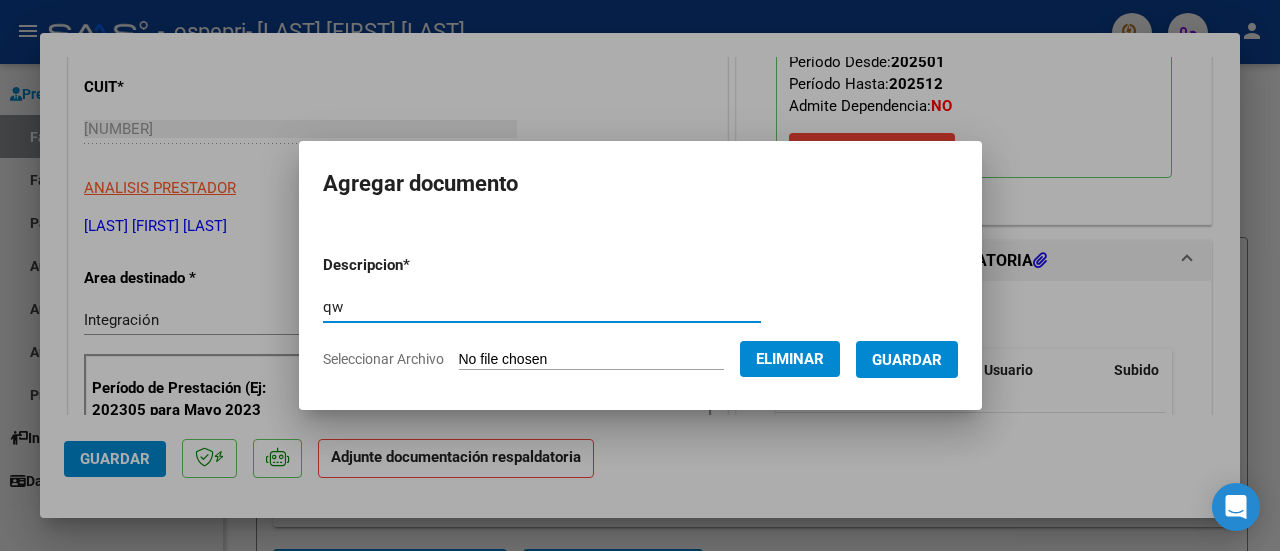 type on "q" 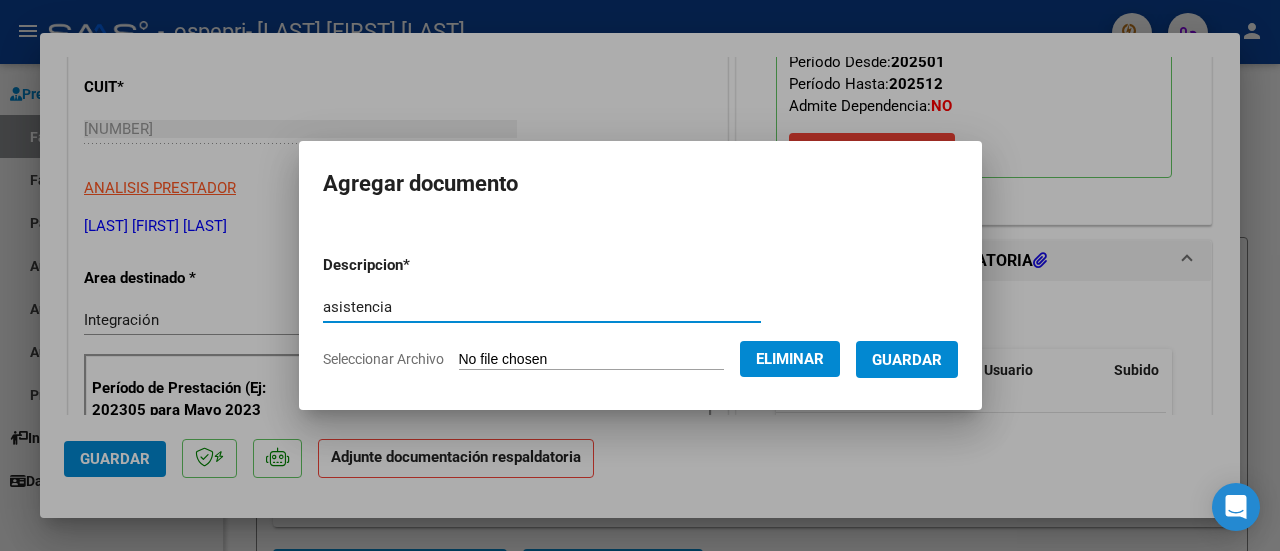 type on "asistencia" 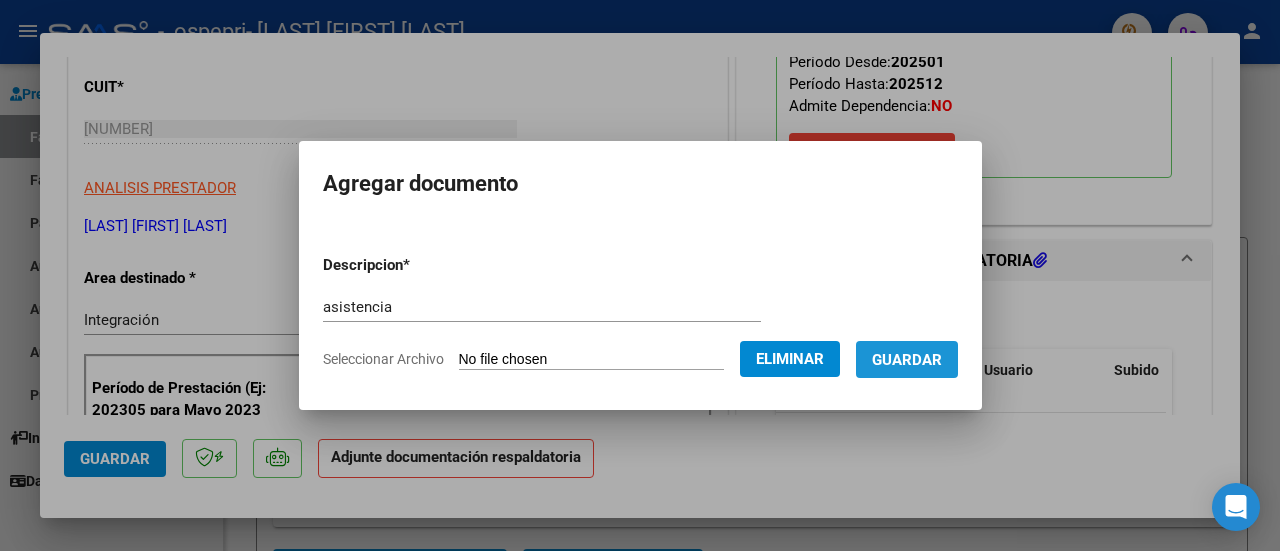 click on "Guardar" at bounding box center (907, 360) 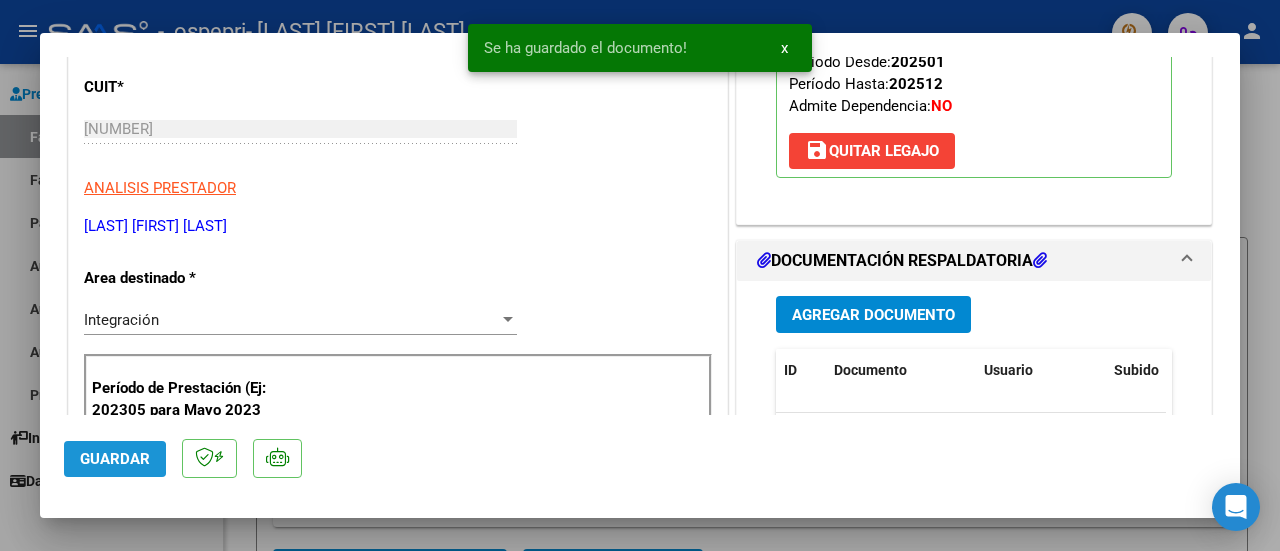 click on "Guardar" 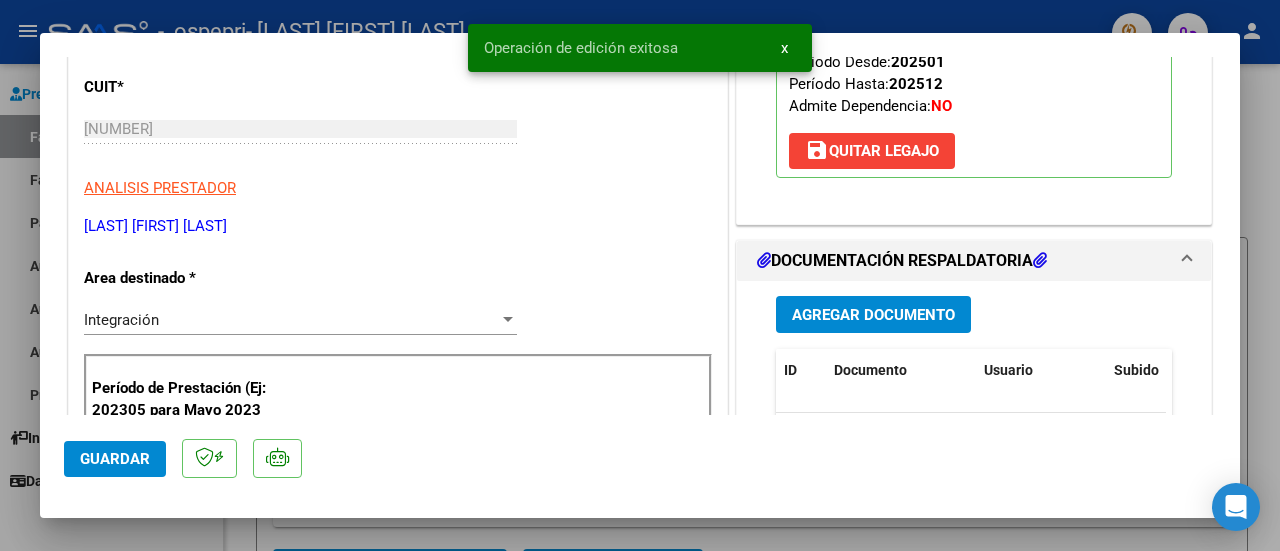 click at bounding box center [640, 275] 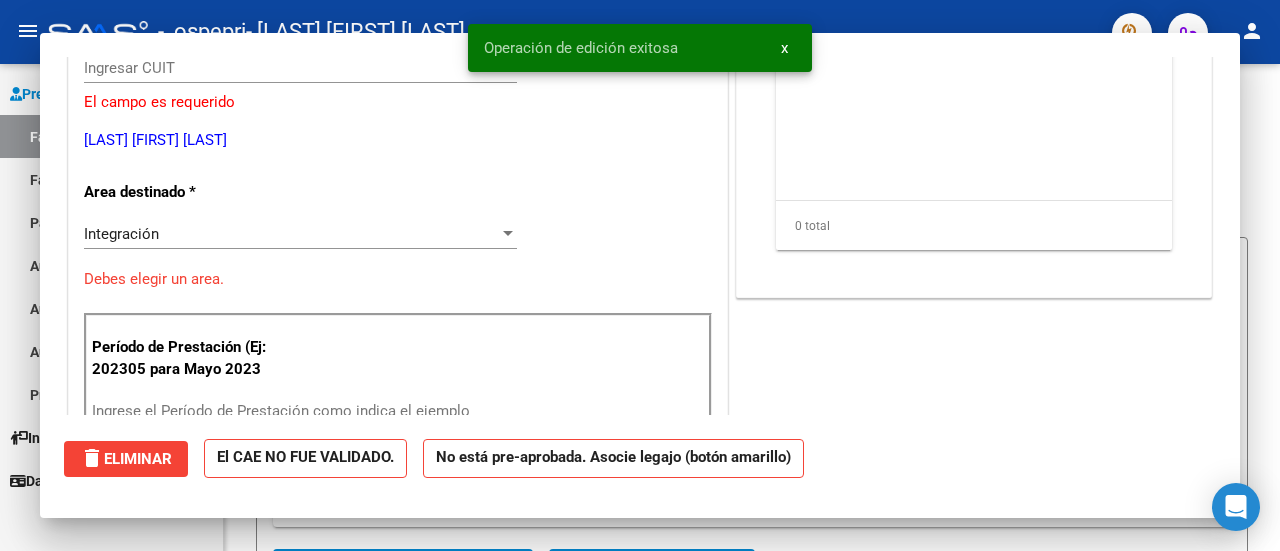 scroll, scrollTop: 0, scrollLeft: 0, axis: both 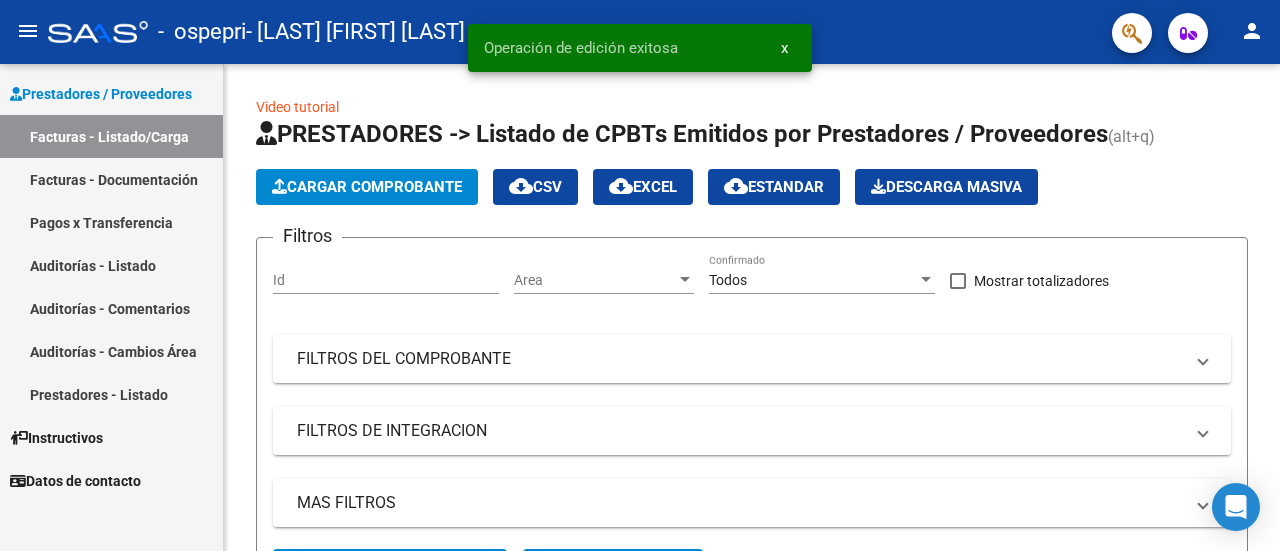 click on "Facturas - Listado/Carga" at bounding box center (111, 136) 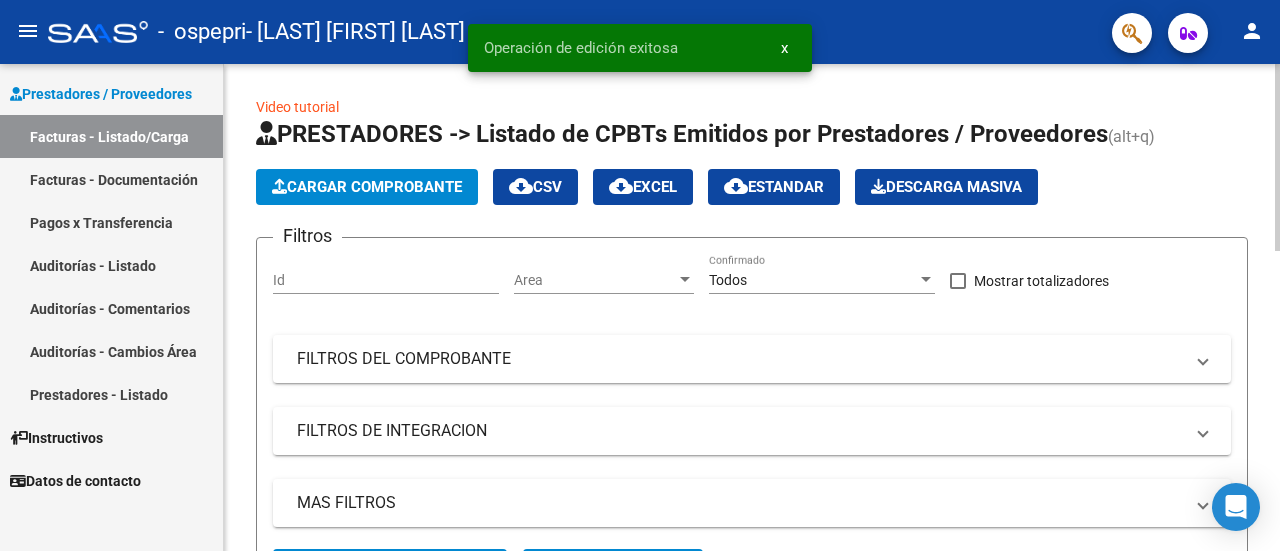 click on "Cargar Comprobante" 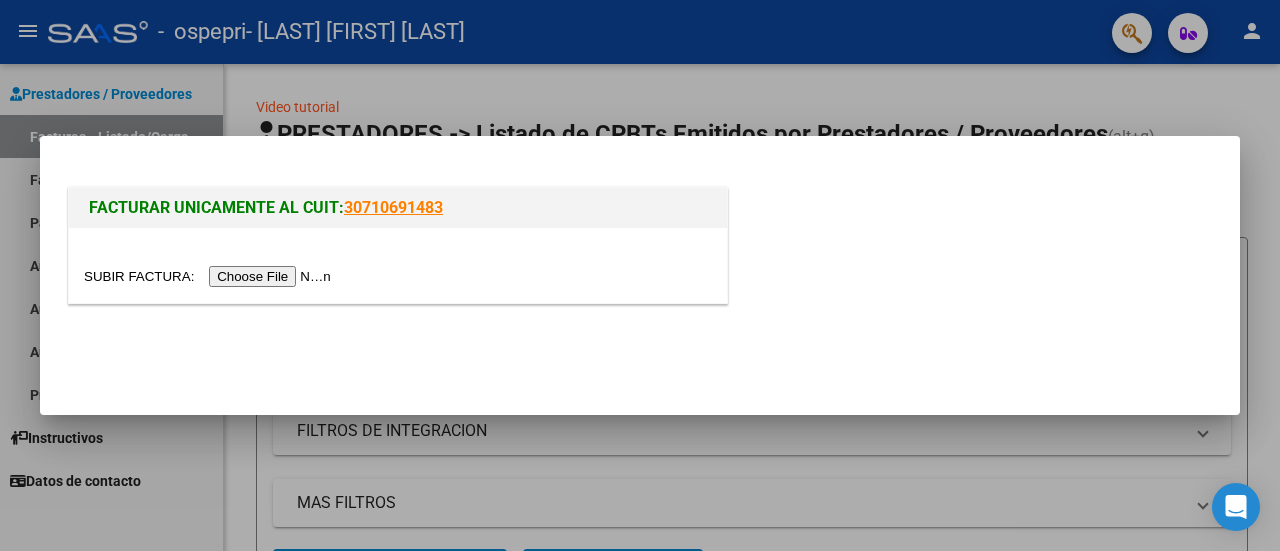 click at bounding box center [210, 276] 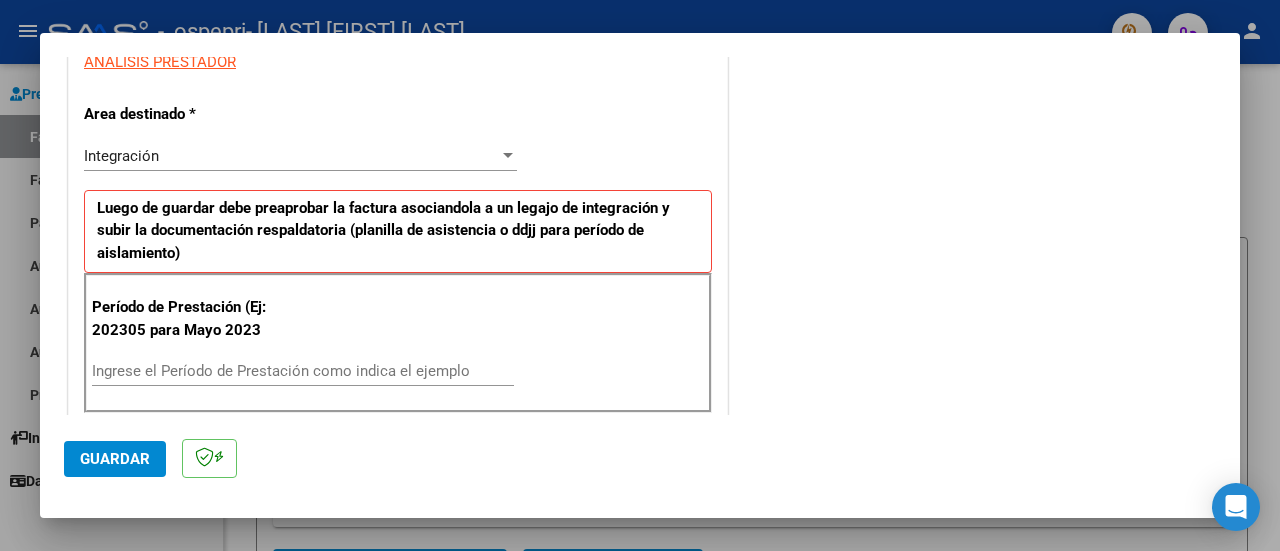 scroll, scrollTop: 500, scrollLeft: 0, axis: vertical 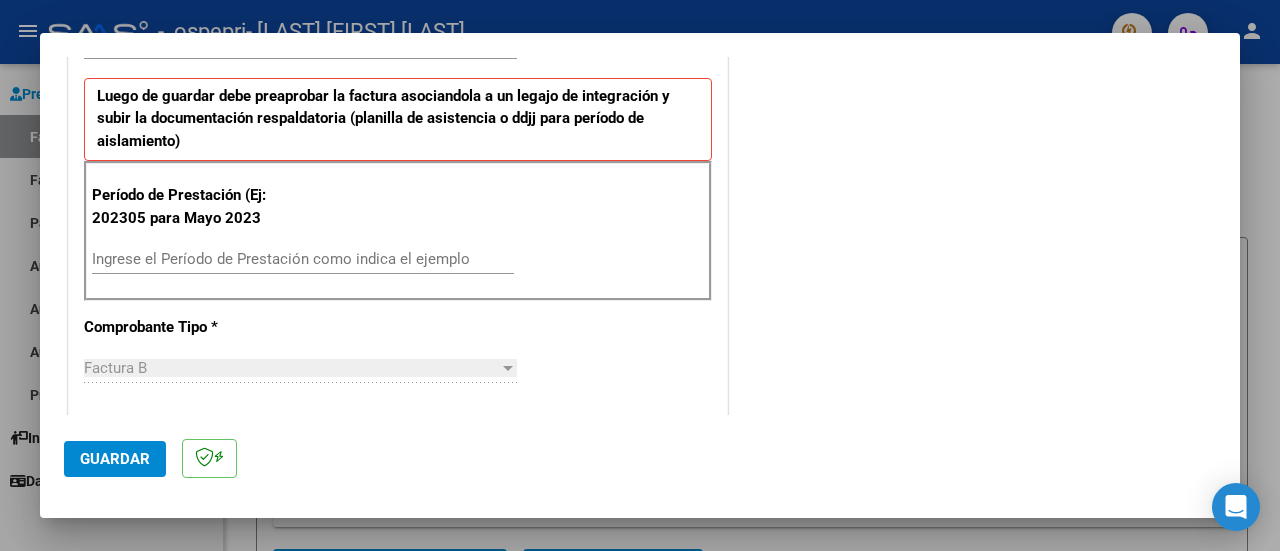 click on "Ingrese el Período de Prestación como indica el ejemplo" at bounding box center (303, 259) 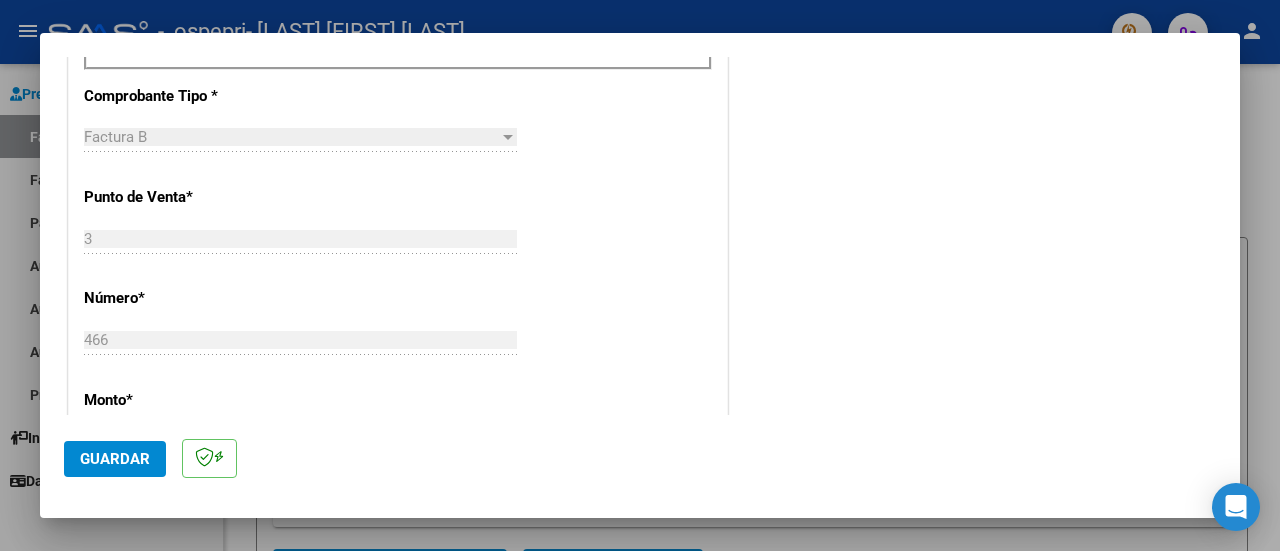 scroll, scrollTop: 1000, scrollLeft: 0, axis: vertical 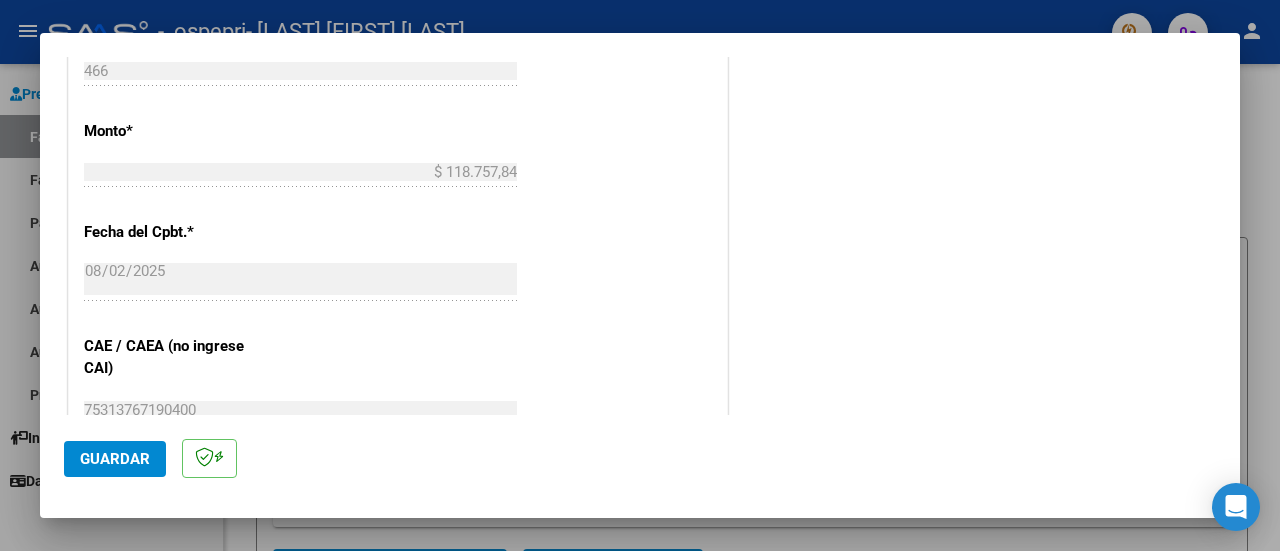 type on "202507" 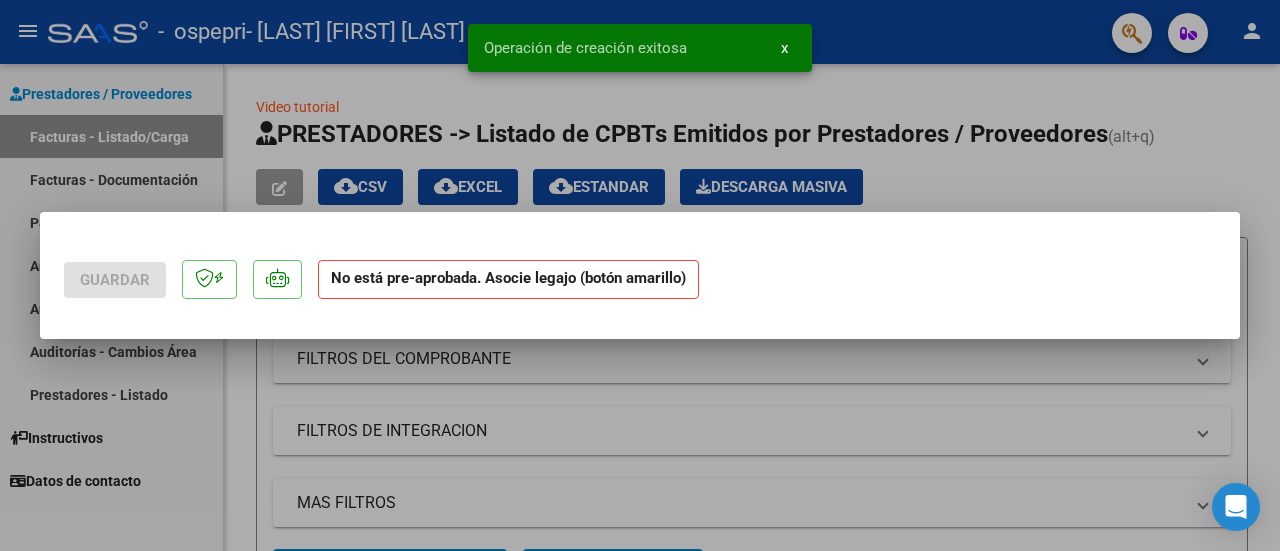 scroll, scrollTop: 0, scrollLeft: 0, axis: both 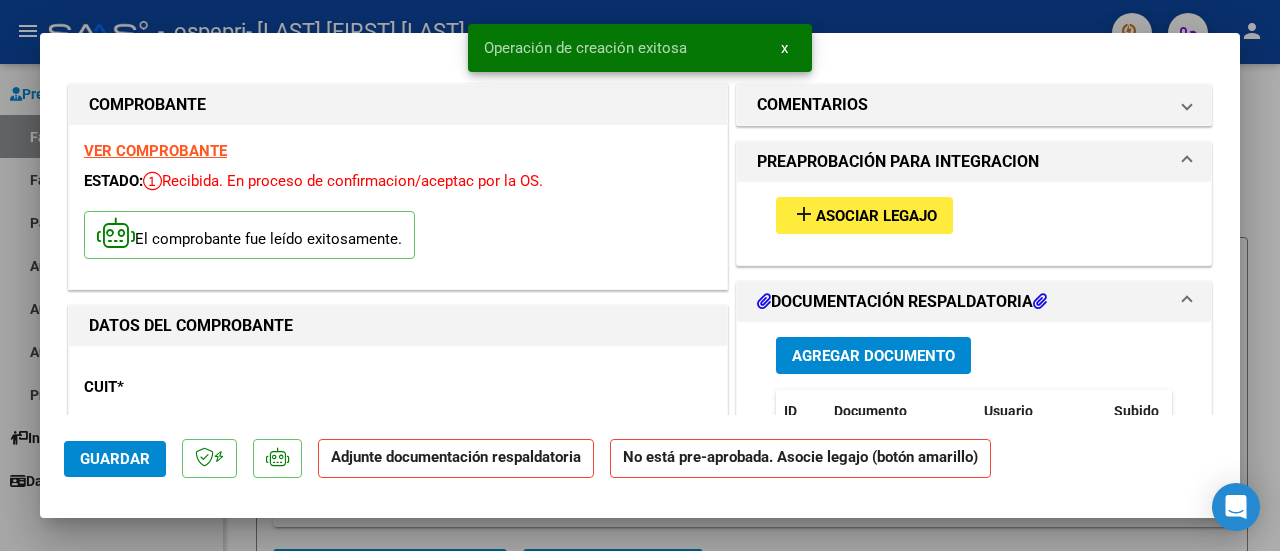 click on "Asociar Legajo" at bounding box center (876, 216) 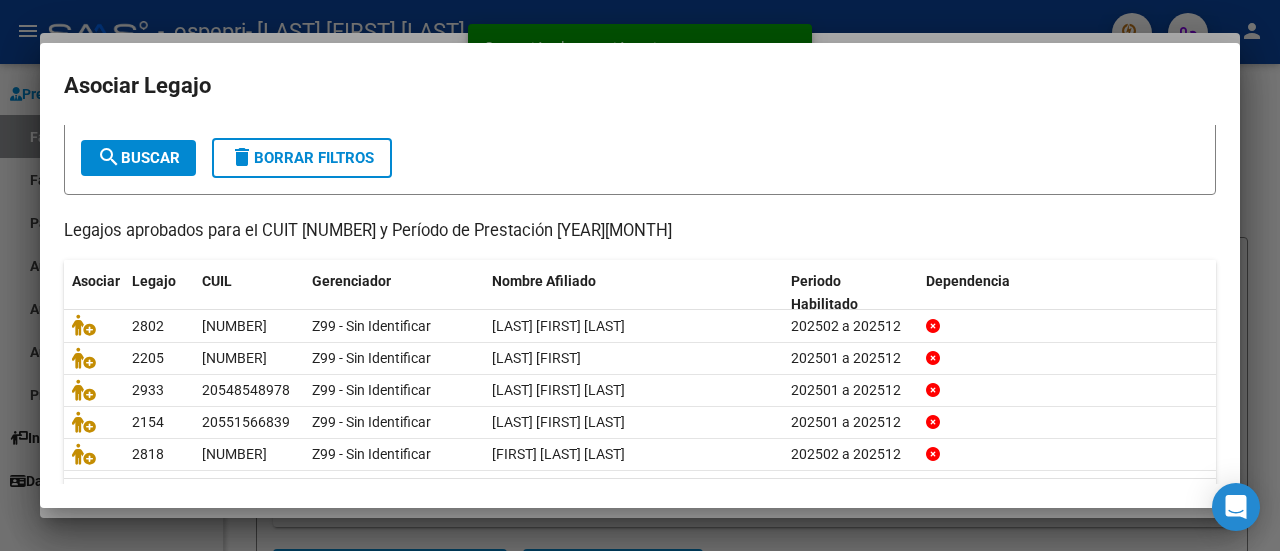 scroll, scrollTop: 158, scrollLeft: 0, axis: vertical 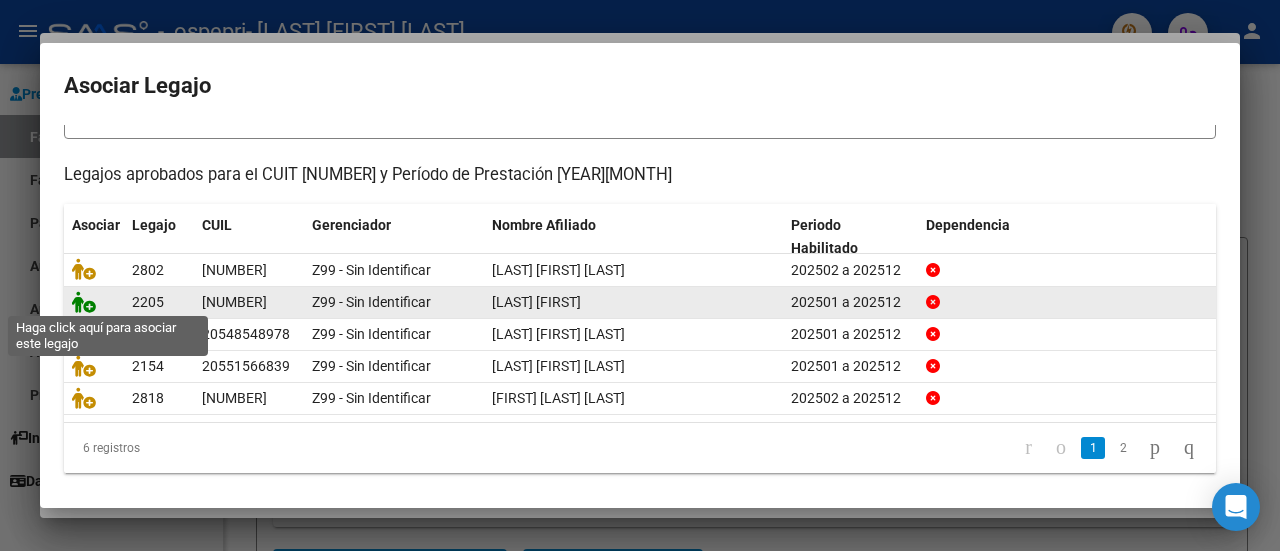 click 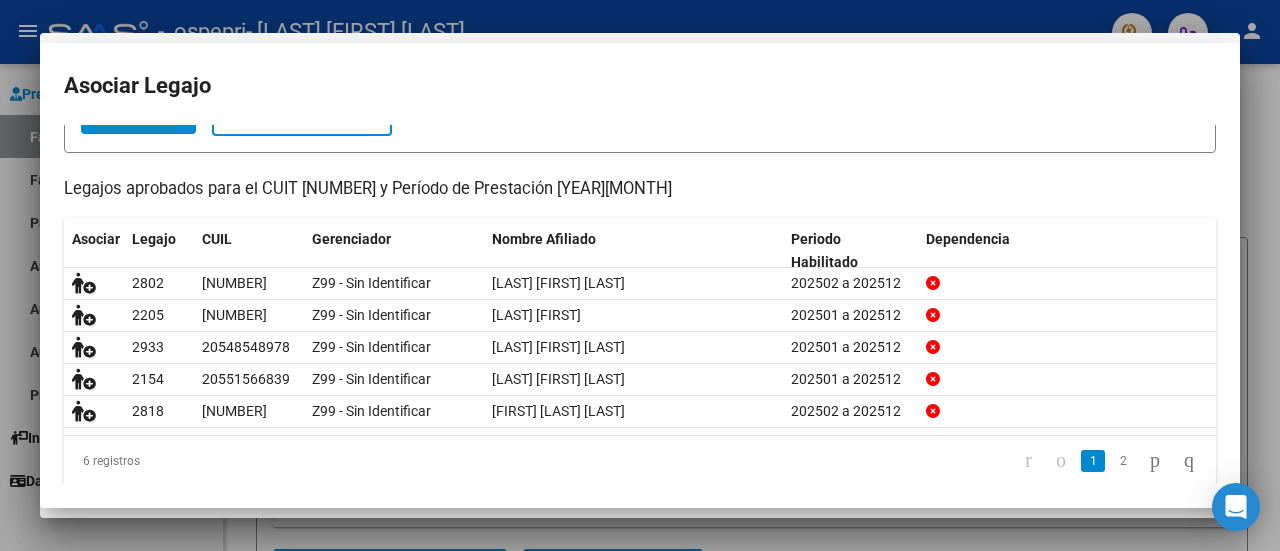 scroll, scrollTop: 171, scrollLeft: 0, axis: vertical 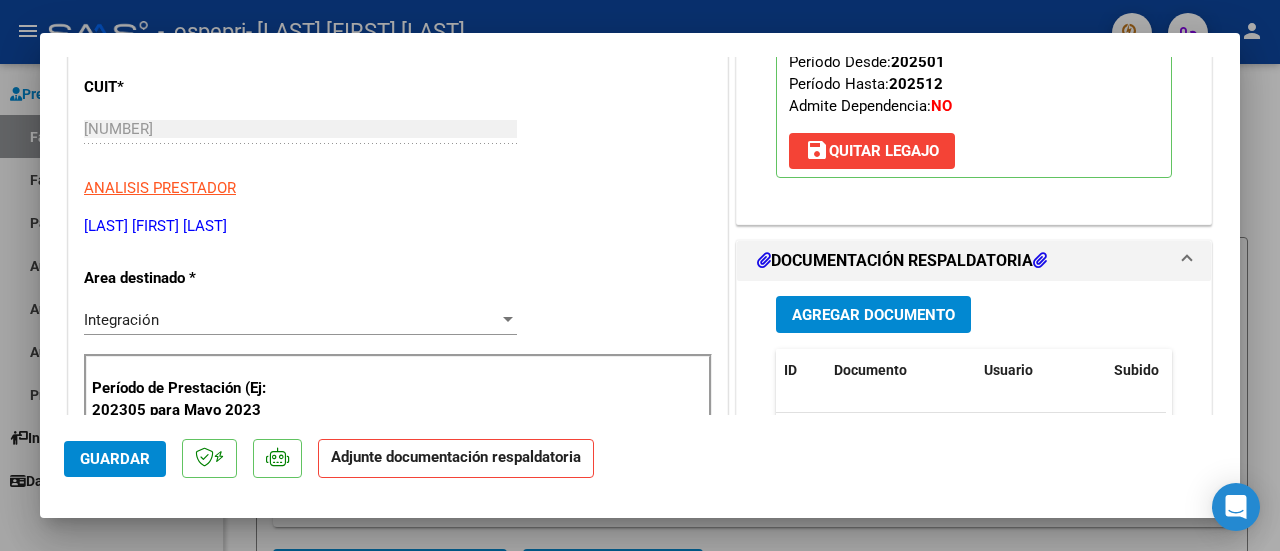click on "Agregar Documento" at bounding box center [873, 315] 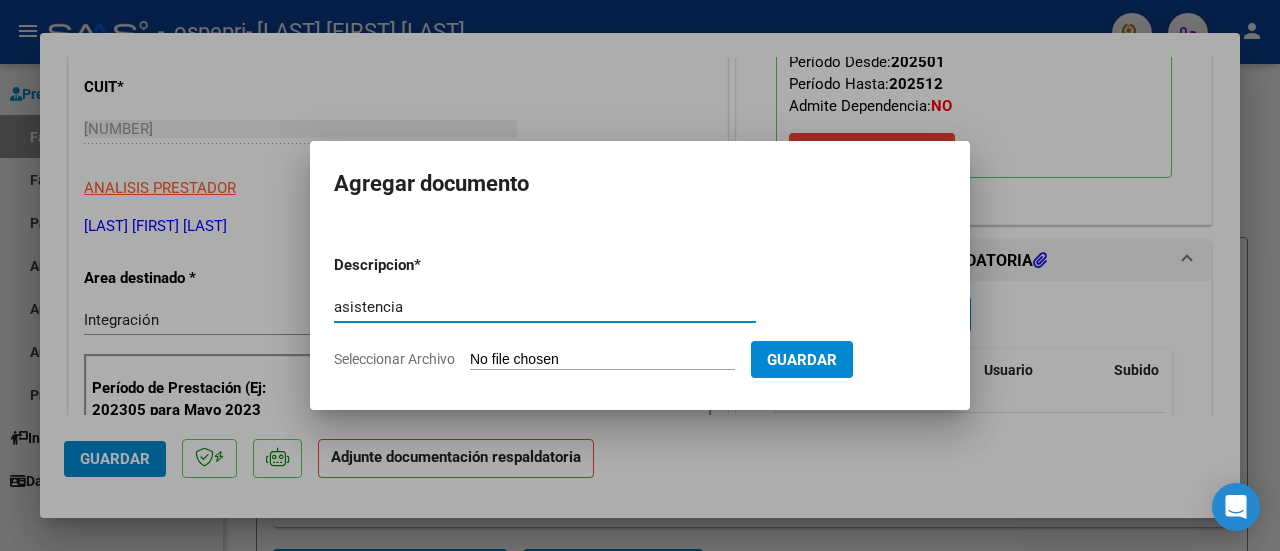 type on "asistencia" 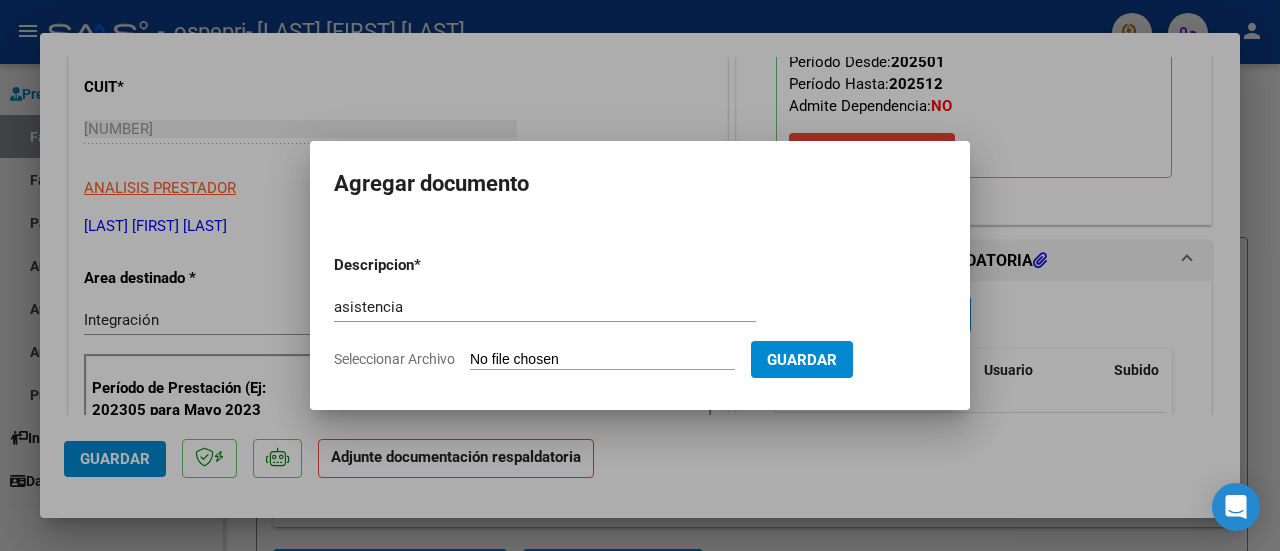 type on "C:\fakepath\[MONTH] [FIRST] [LAST] [YEAR].pdf" 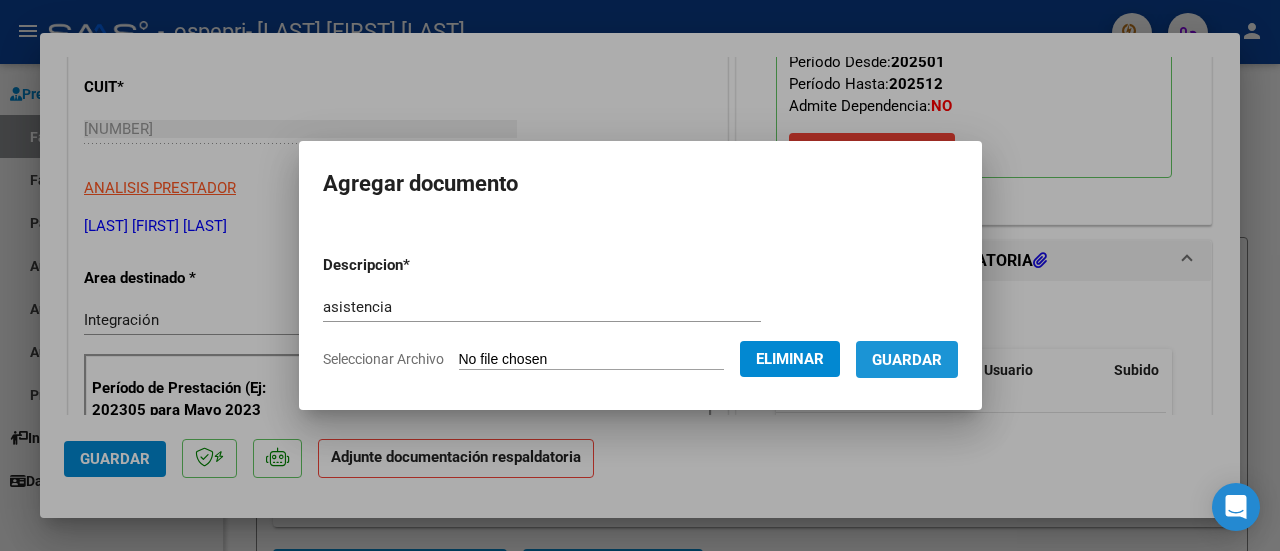 click on "Guardar" at bounding box center [907, 360] 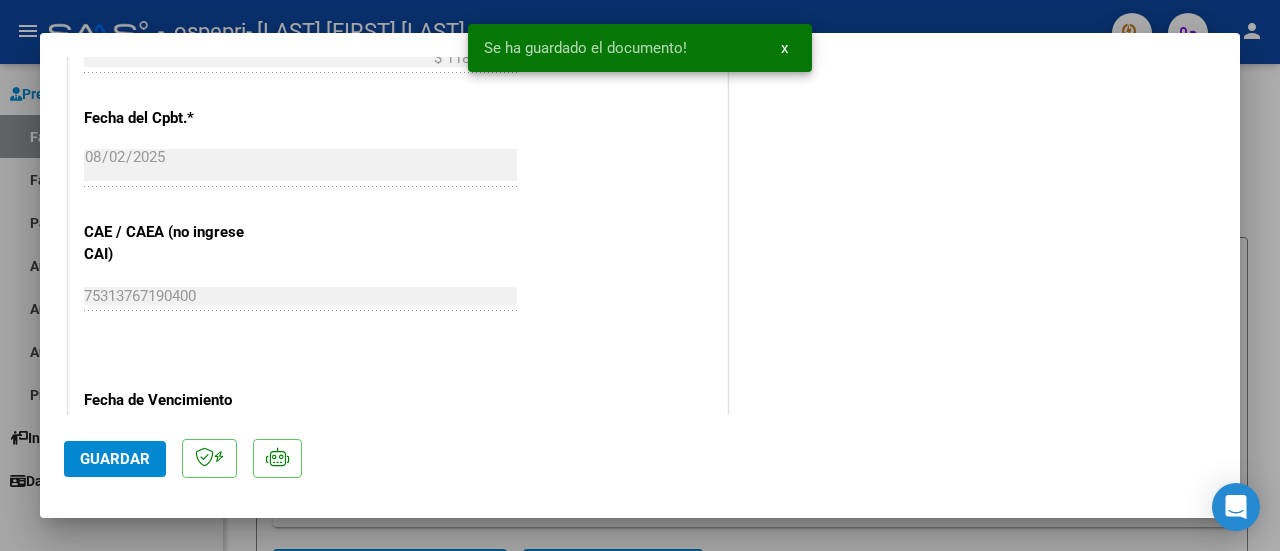 scroll, scrollTop: 1450, scrollLeft: 0, axis: vertical 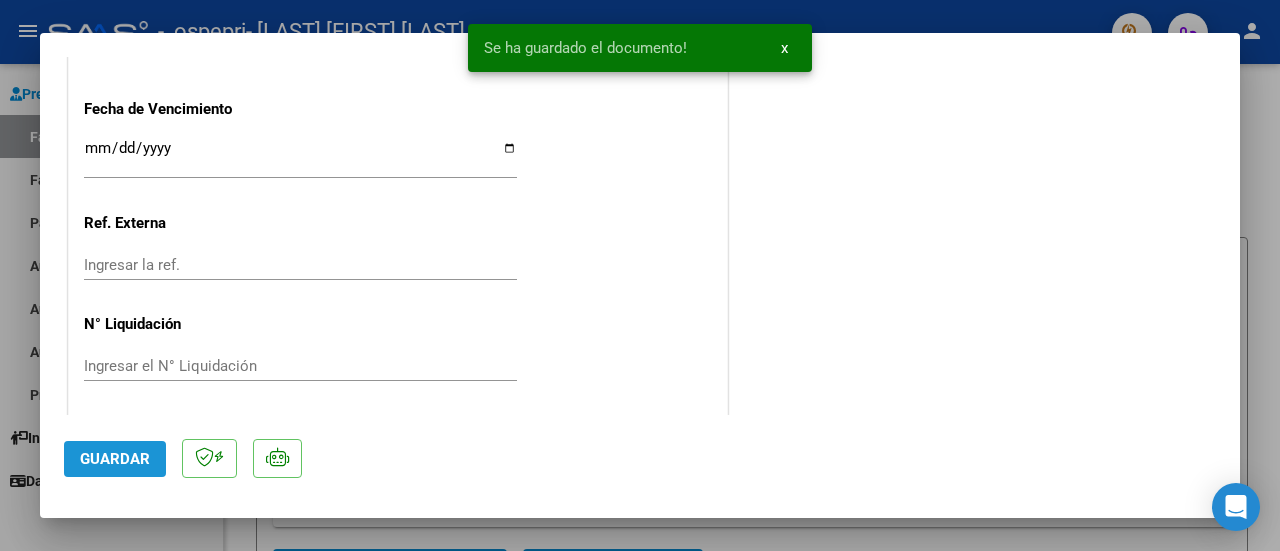 click on "Guardar" 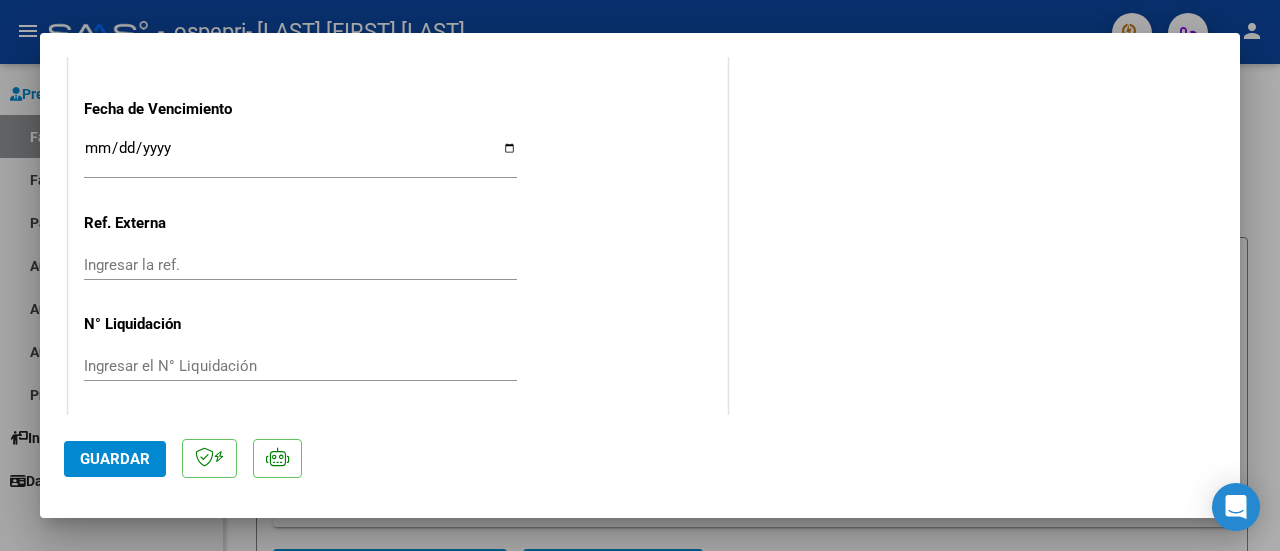 click at bounding box center [640, 275] 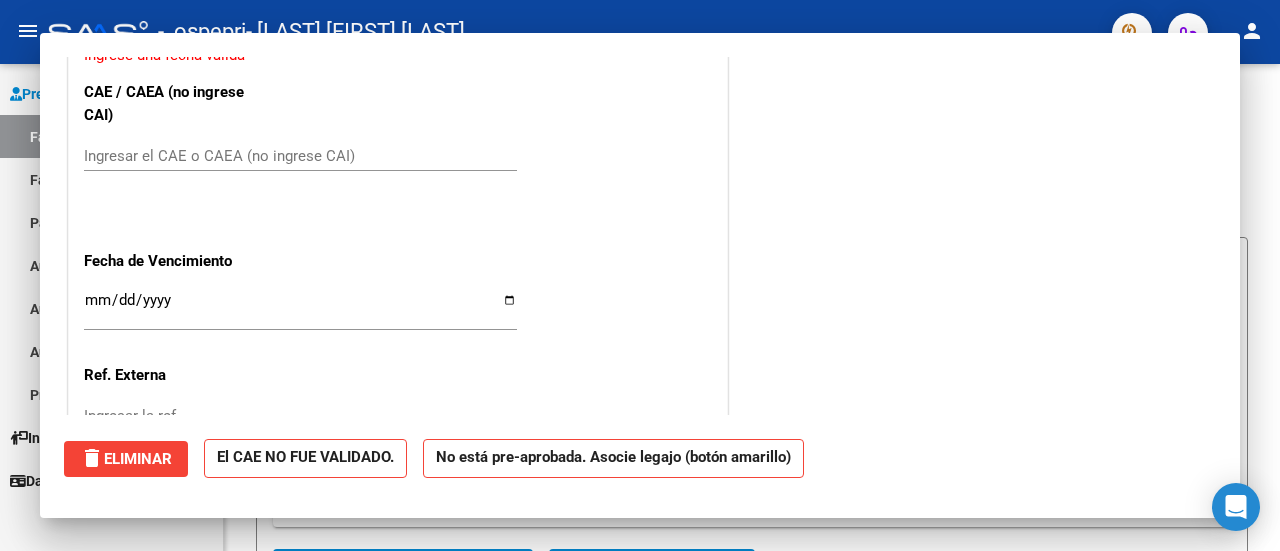 scroll, scrollTop: 0, scrollLeft: 0, axis: both 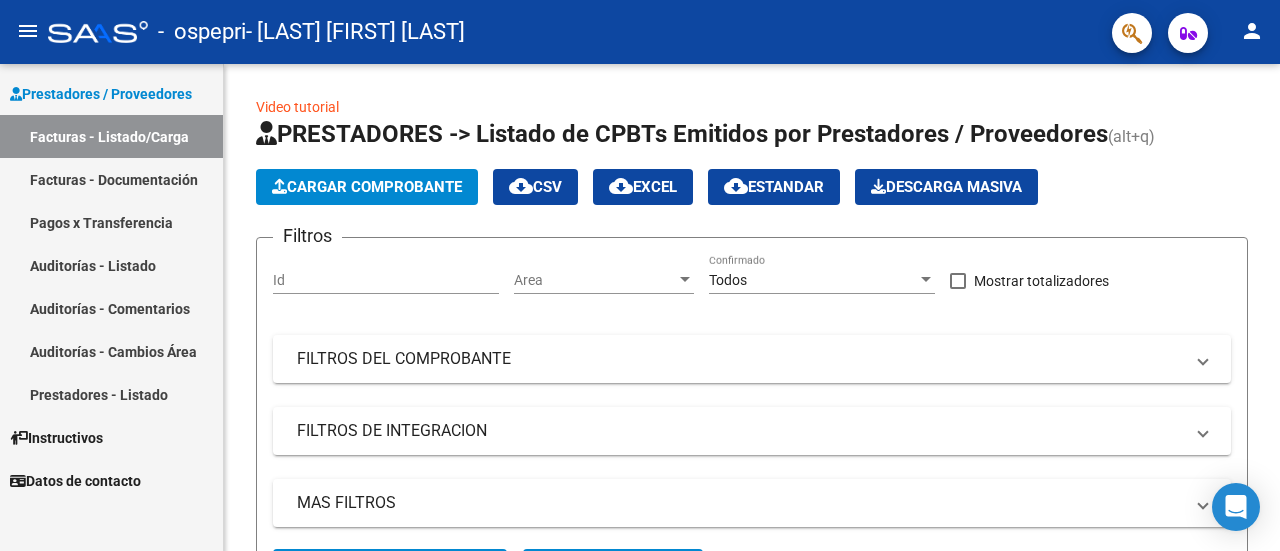 click on "Facturas - Listado/Carga" at bounding box center (111, 136) 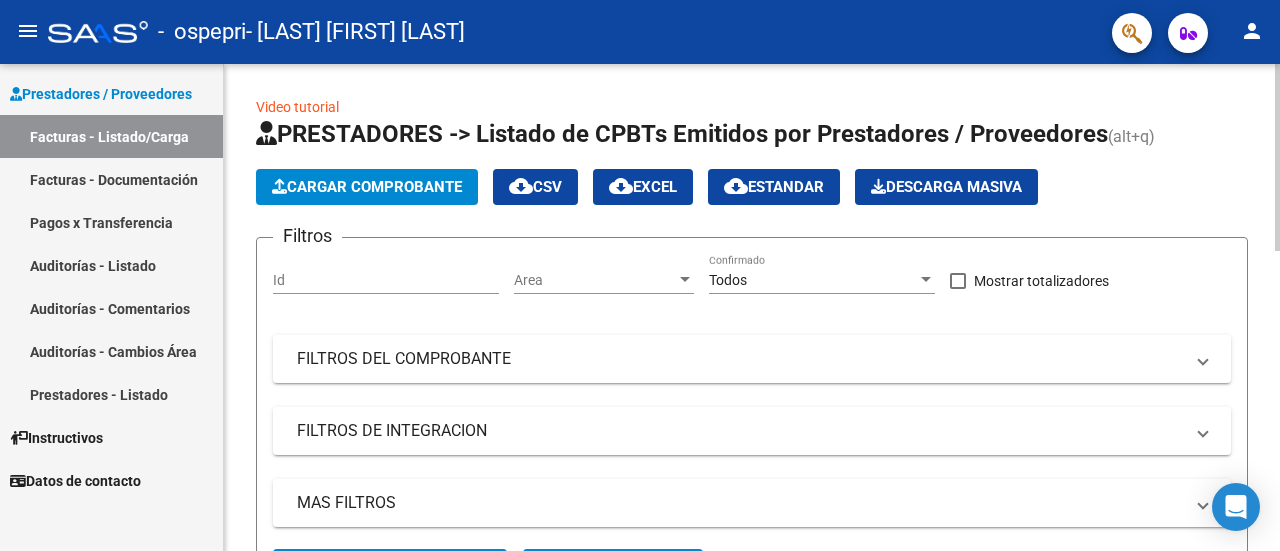 click on "Cargar Comprobante" 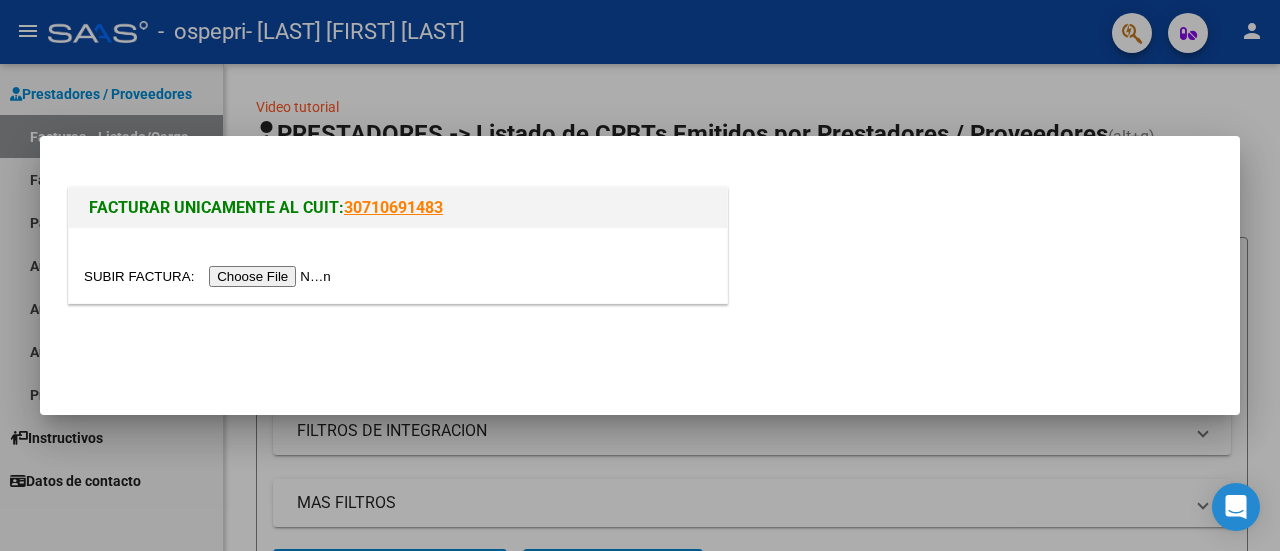 click at bounding box center (210, 276) 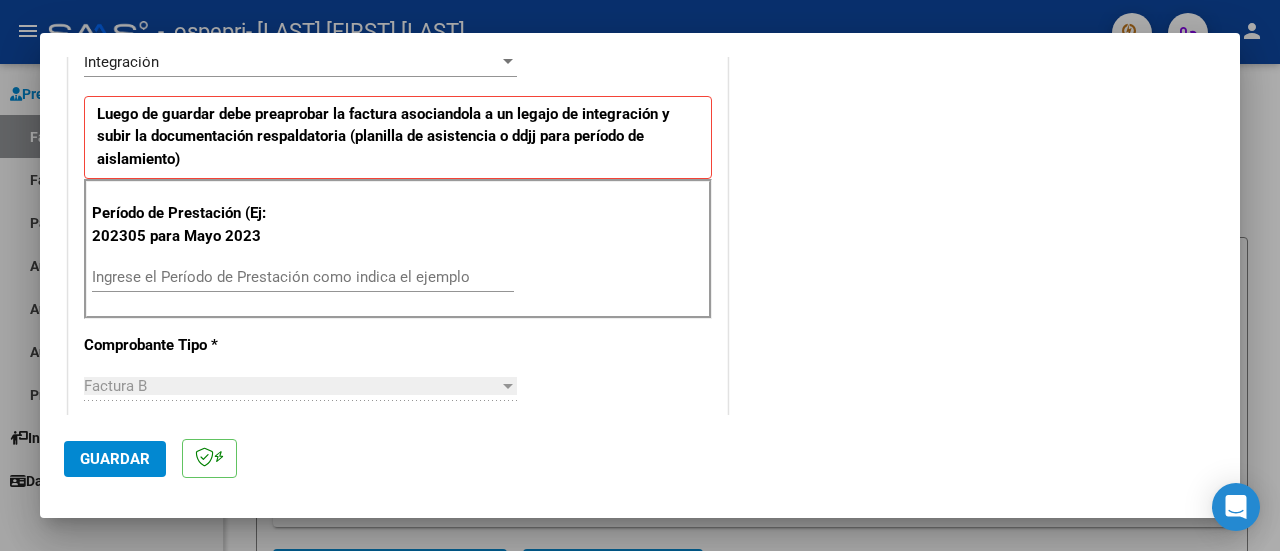 scroll, scrollTop: 500, scrollLeft: 0, axis: vertical 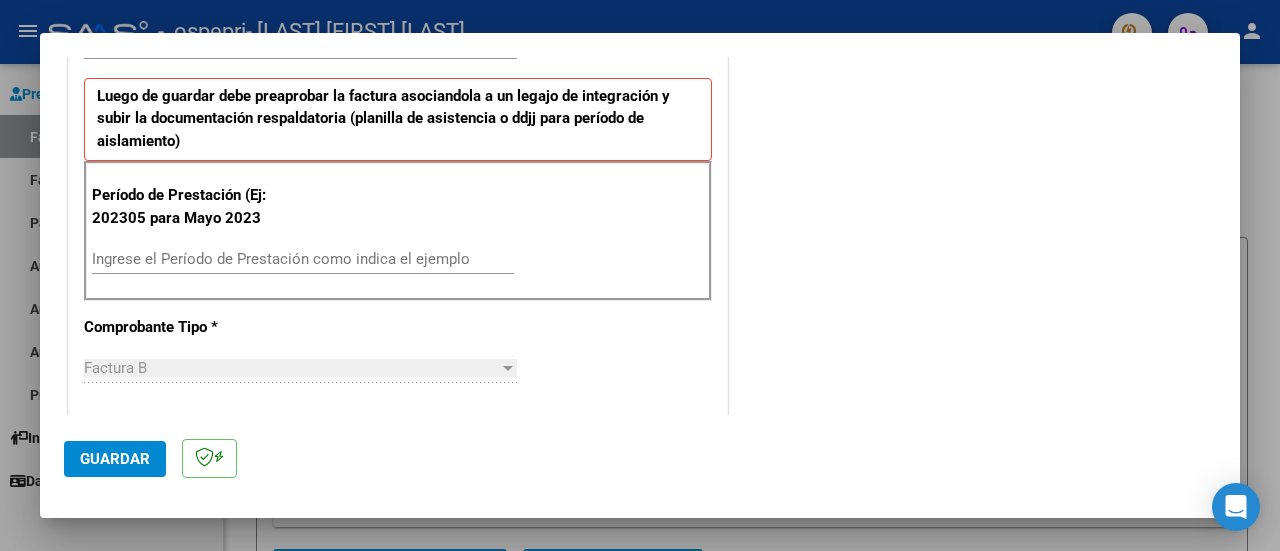 click on "Ingrese el Período de Prestación como indica el ejemplo" at bounding box center [303, 259] 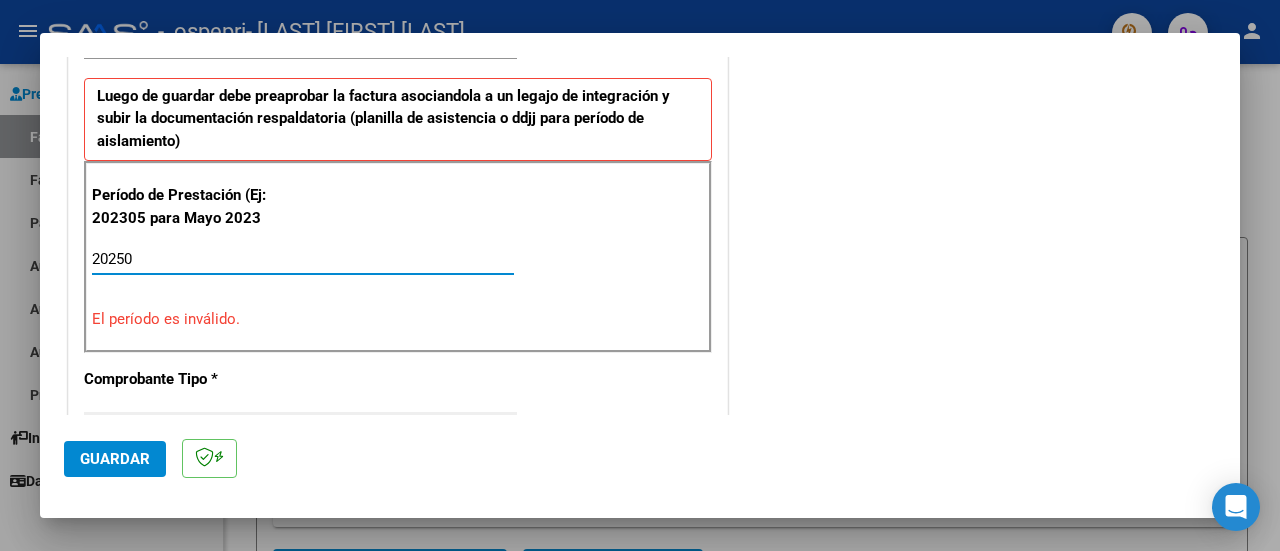 type on "202507" 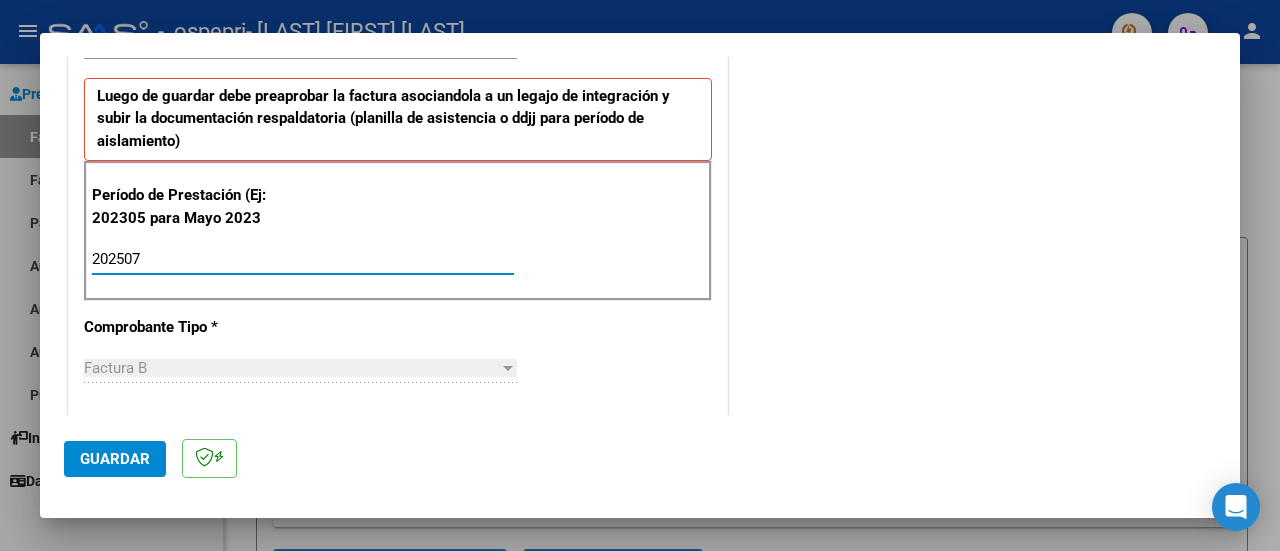 click on "Guardar" 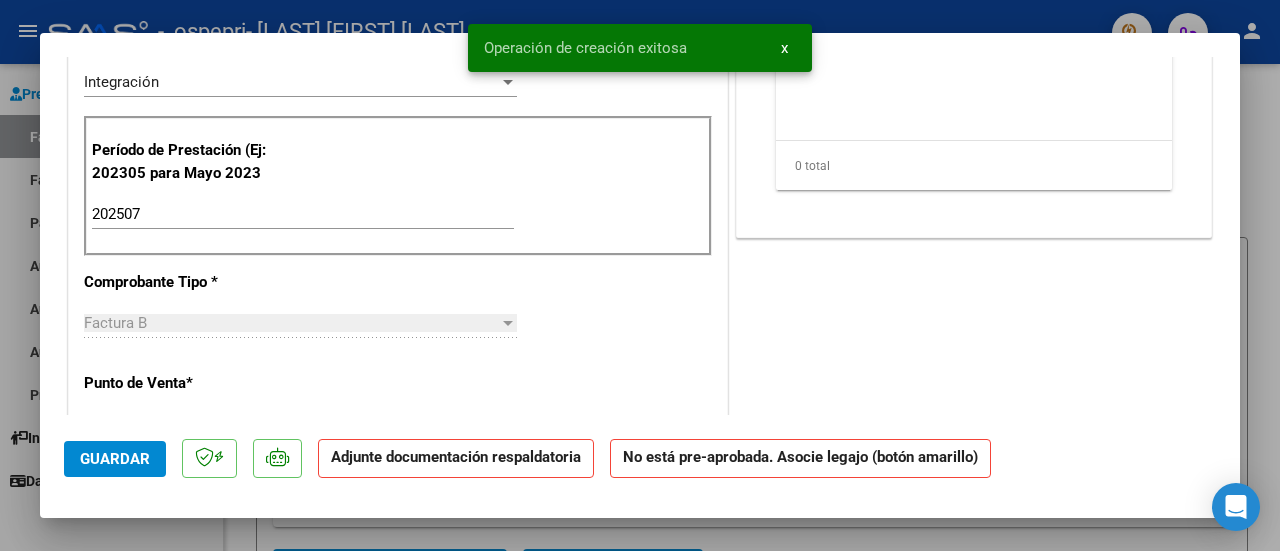 scroll, scrollTop: 0, scrollLeft: 0, axis: both 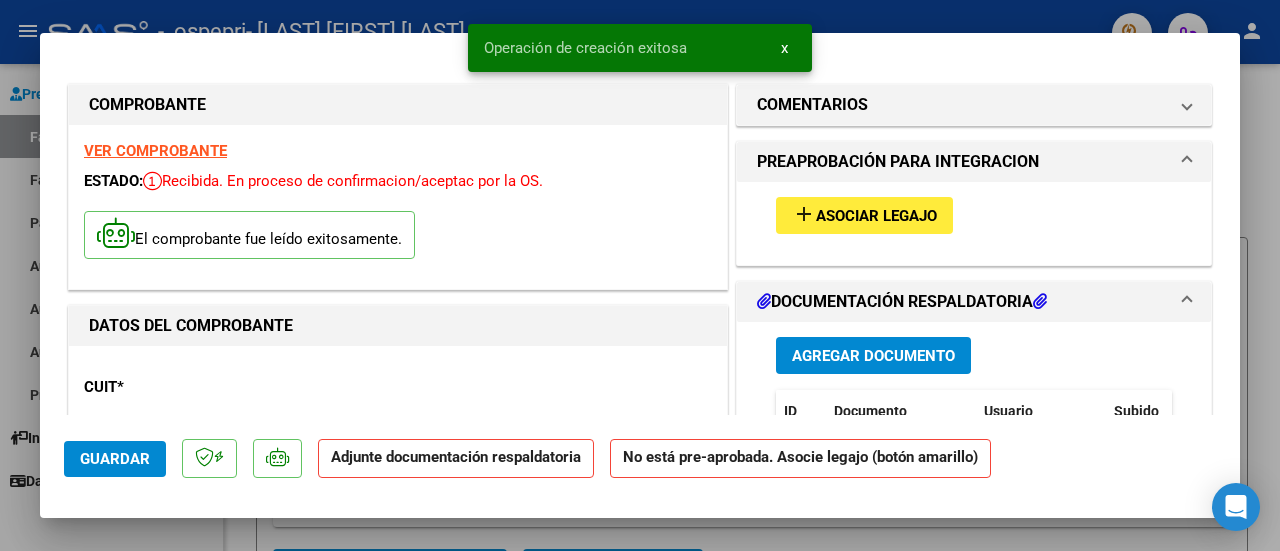 click on "Asociar Legajo" at bounding box center [876, 216] 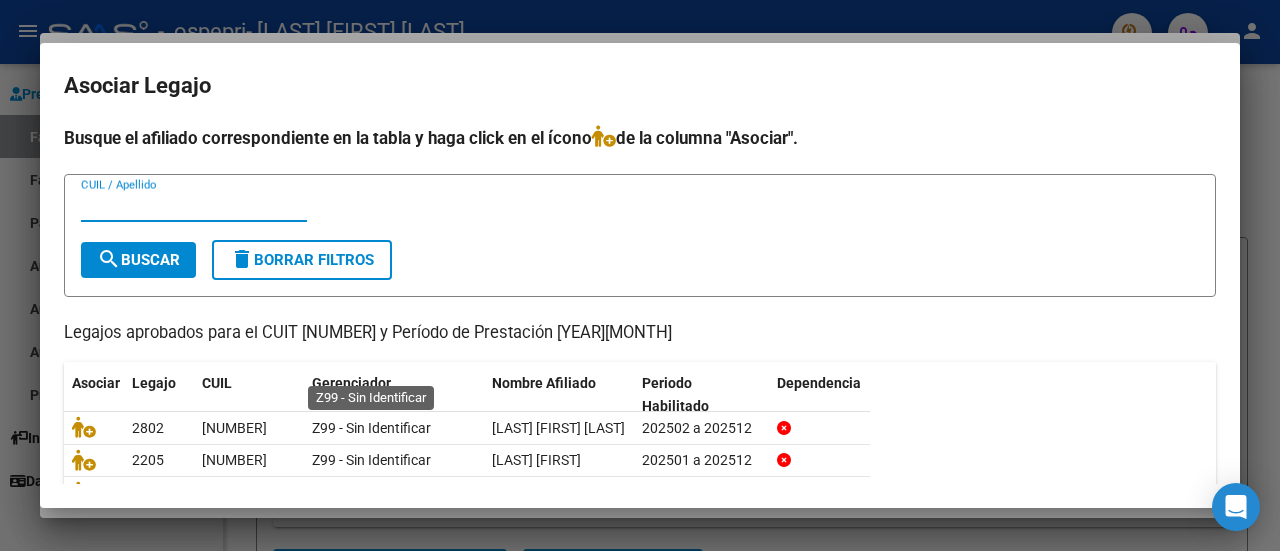 scroll, scrollTop: 266, scrollLeft: 0, axis: vertical 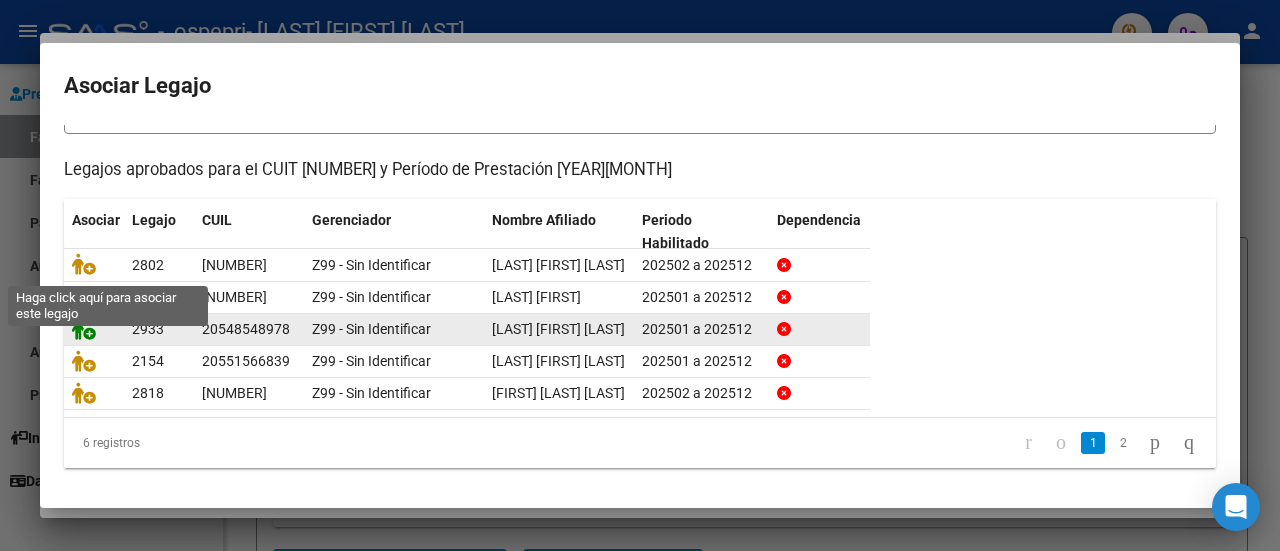 click 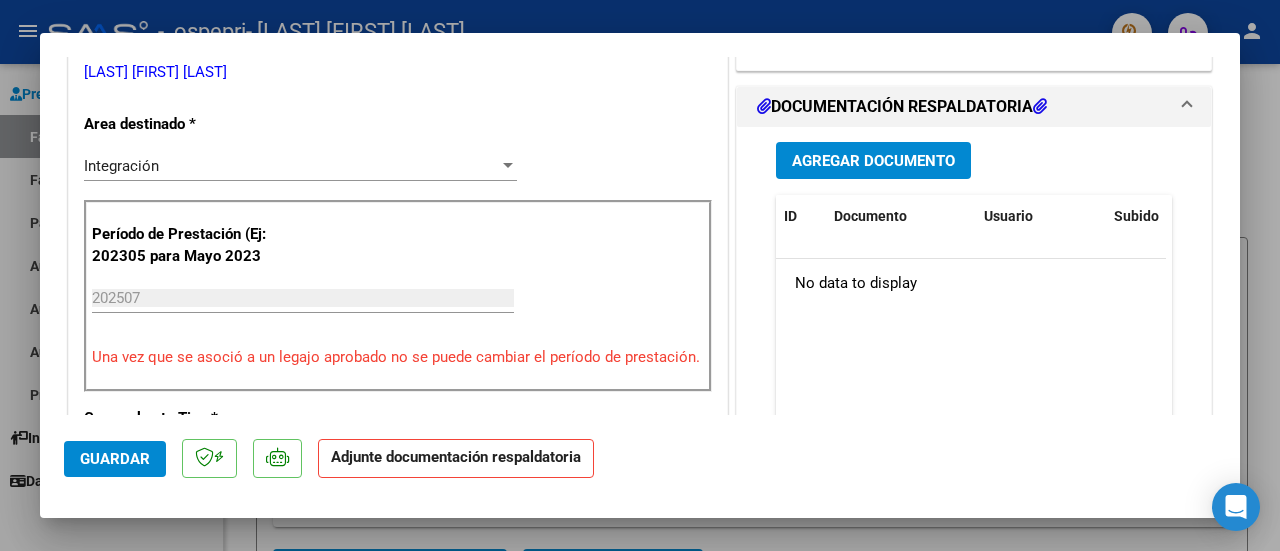 scroll, scrollTop: 400, scrollLeft: 0, axis: vertical 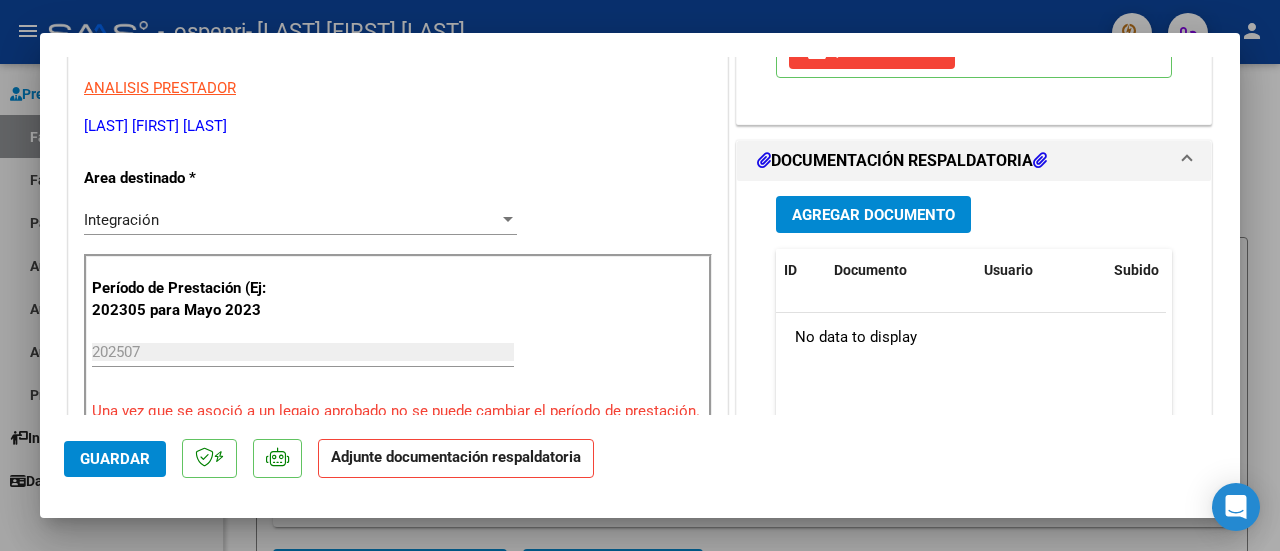 click on "Agregar Documento" at bounding box center (873, 215) 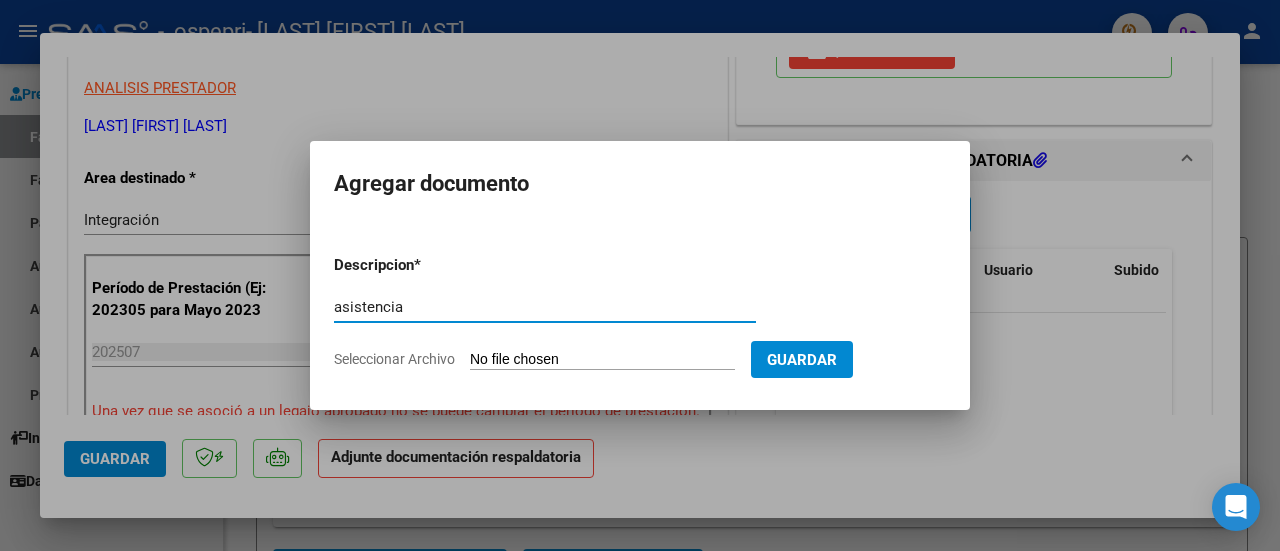 type on "asistencia" 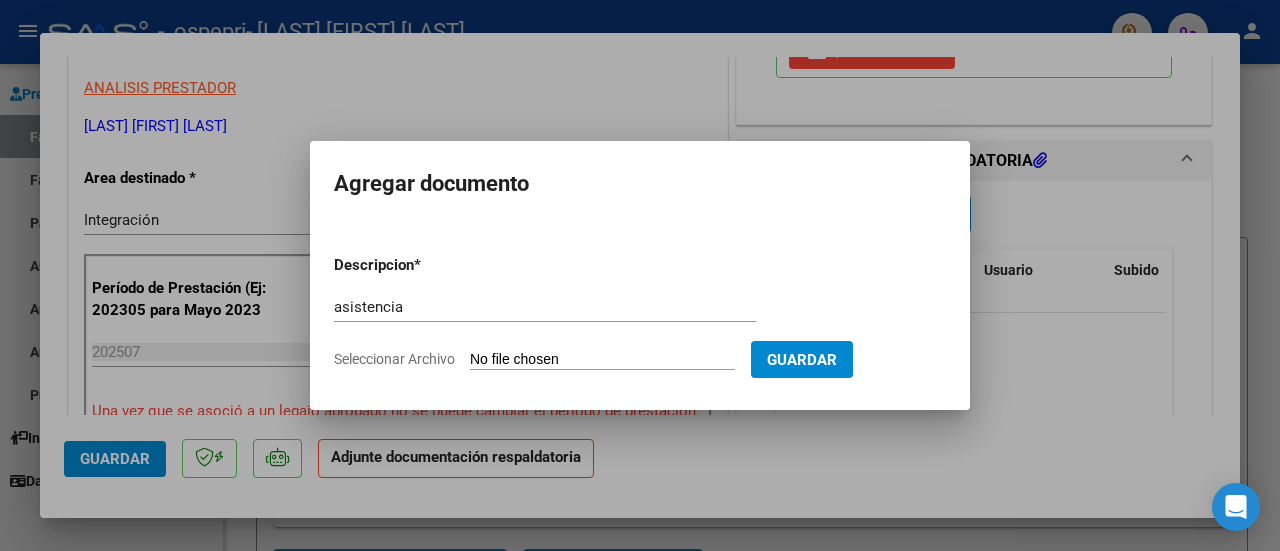 type on "C:\fakepath\[LAST] [FIRST] [MONTH] [YEAR].pdf" 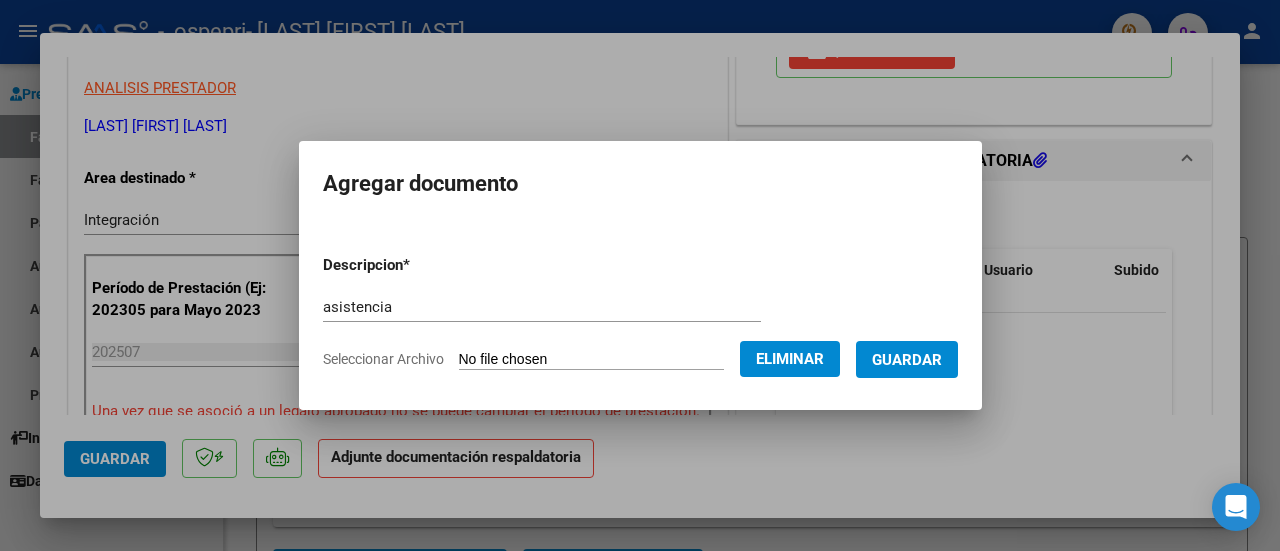 click on "Guardar" at bounding box center (907, 360) 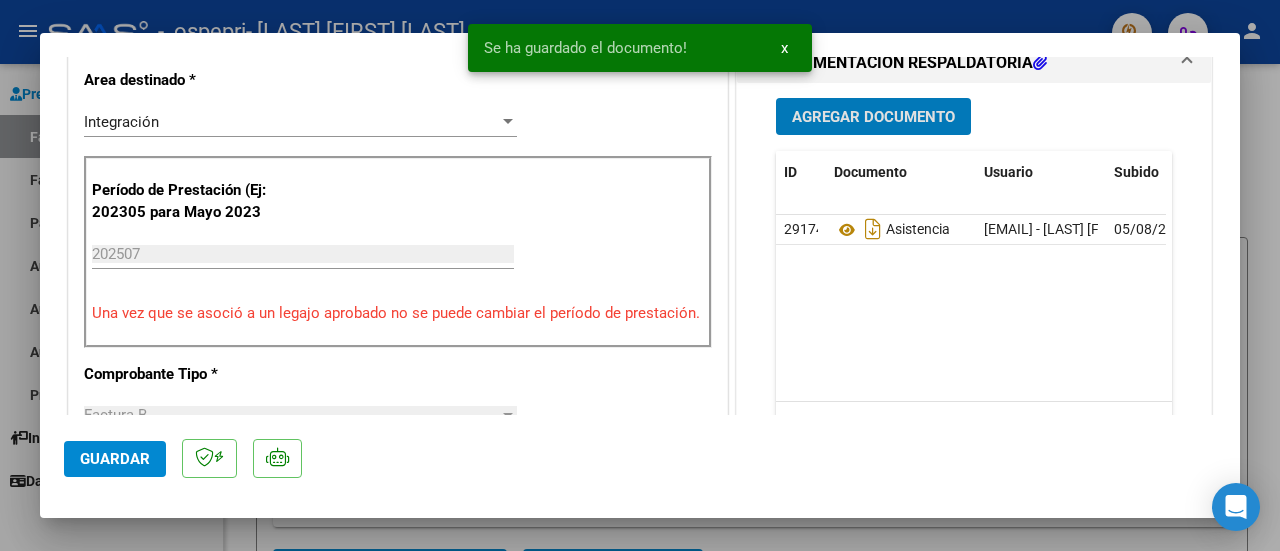 scroll, scrollTop: 500, scrollLeft: 0, axis: vertical 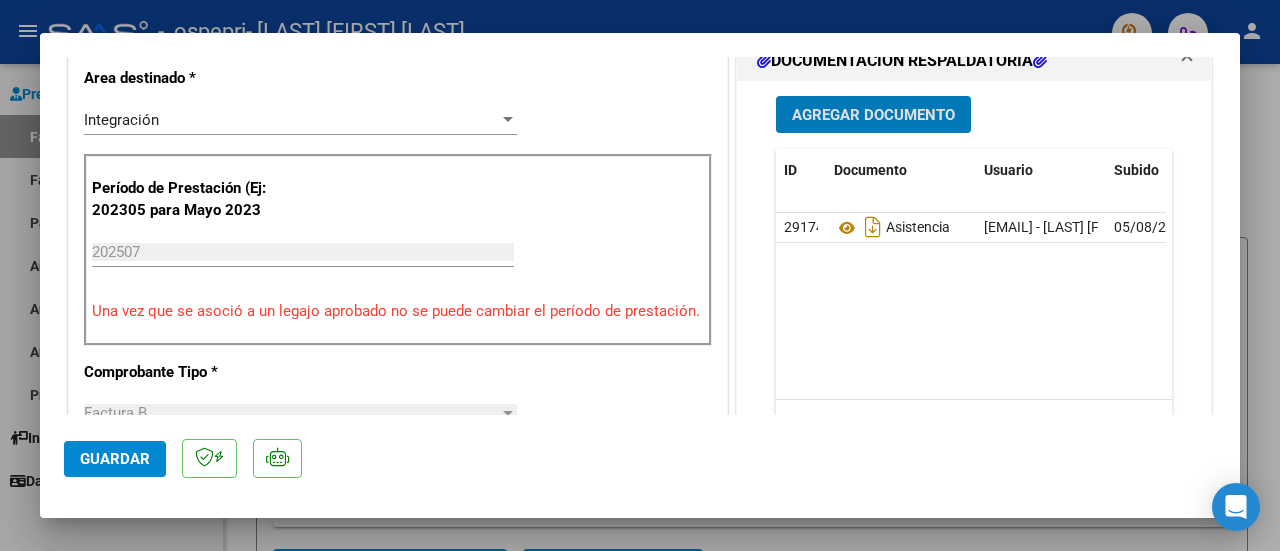 click on "Guardar" 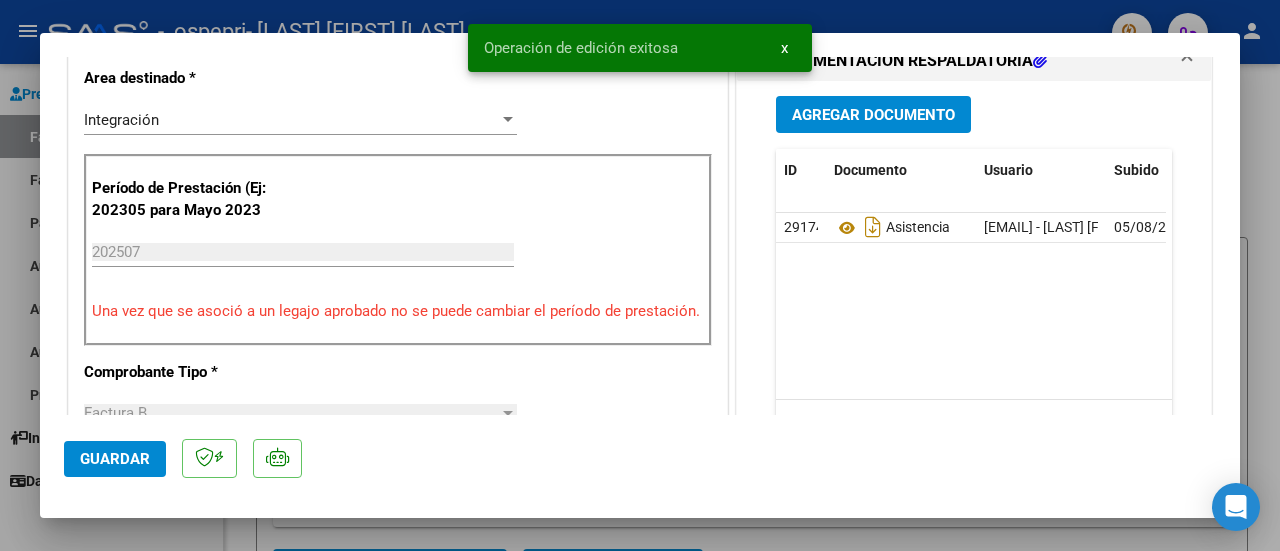 click at bounding box center (640, 275) 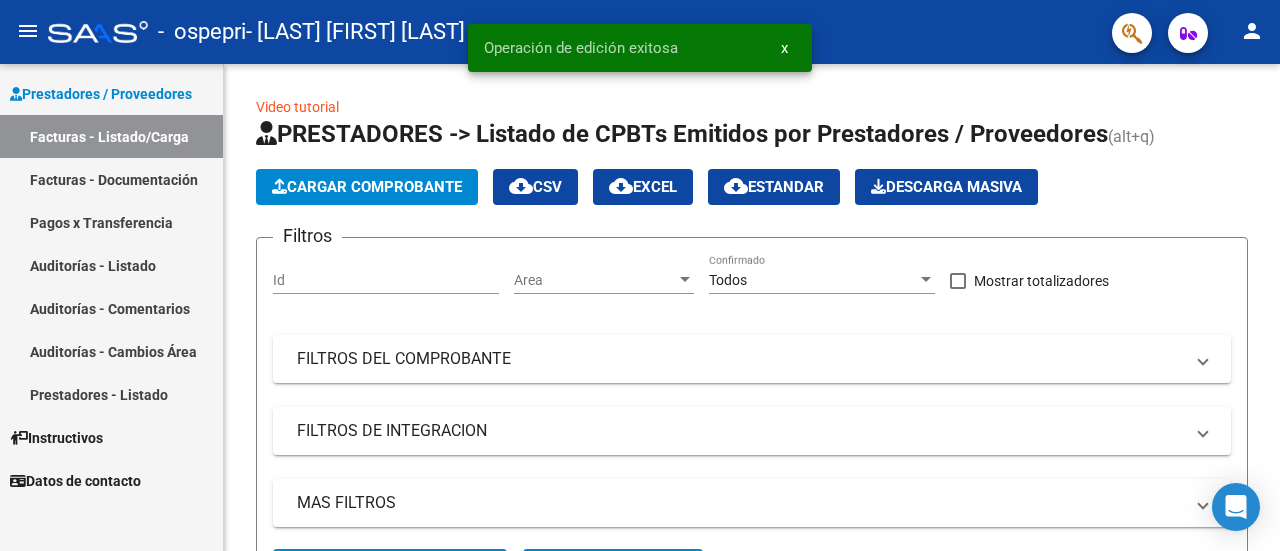 click on "Facturas - Listado/Carga" at bounding box center [111, 136] 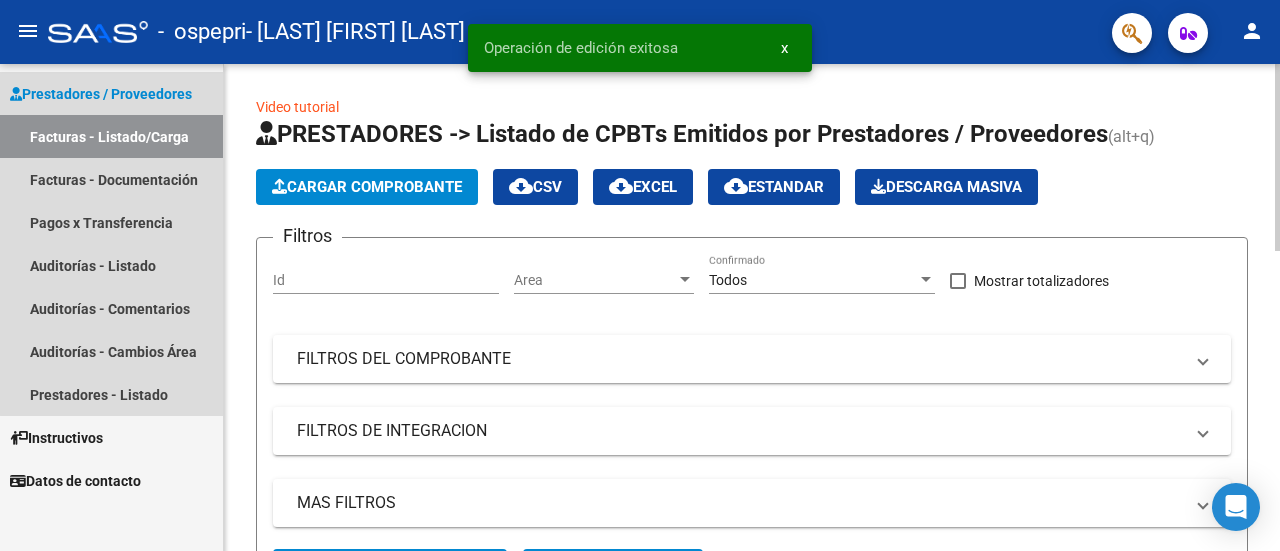 click on "Cargar Comprobante" 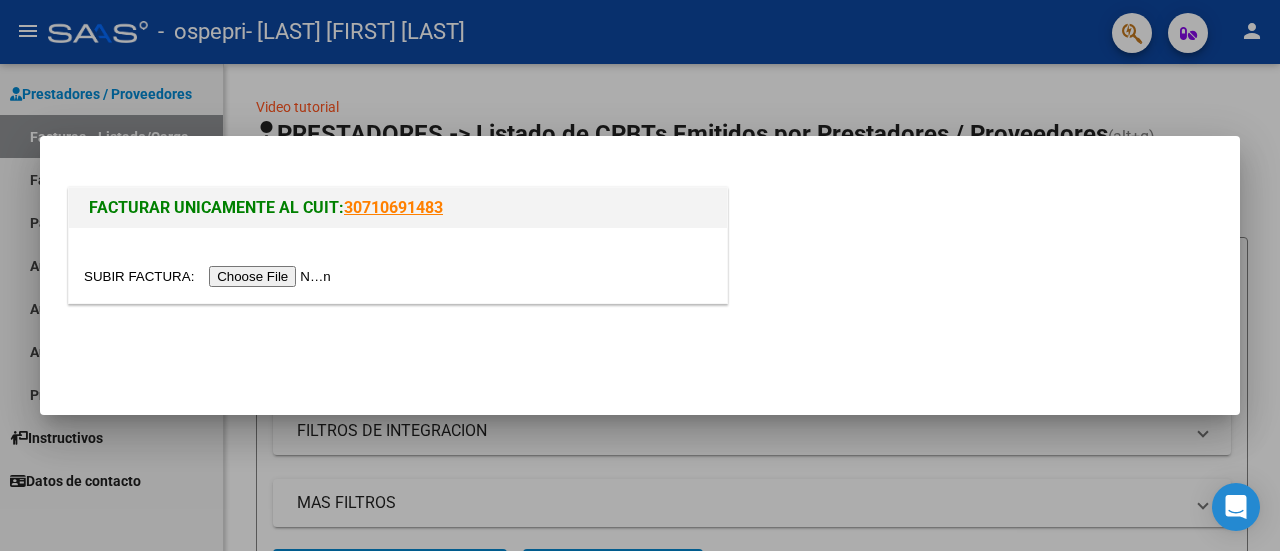 click at bounding box center (210, 276) 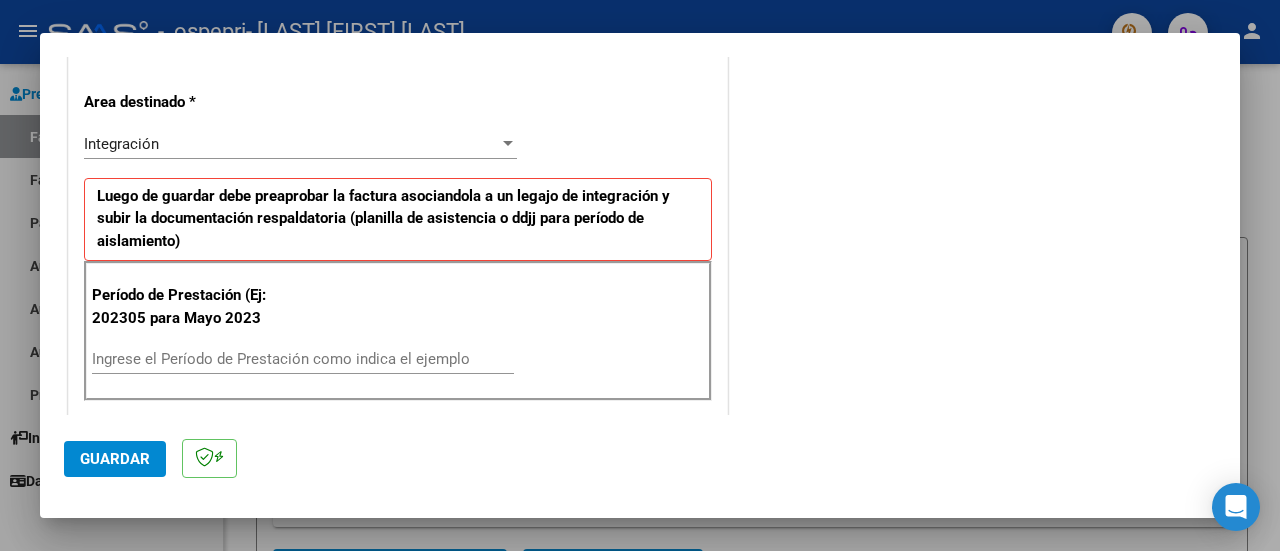 scroll, scrollTop: 400, scrollLeft: 0, axis: vertical 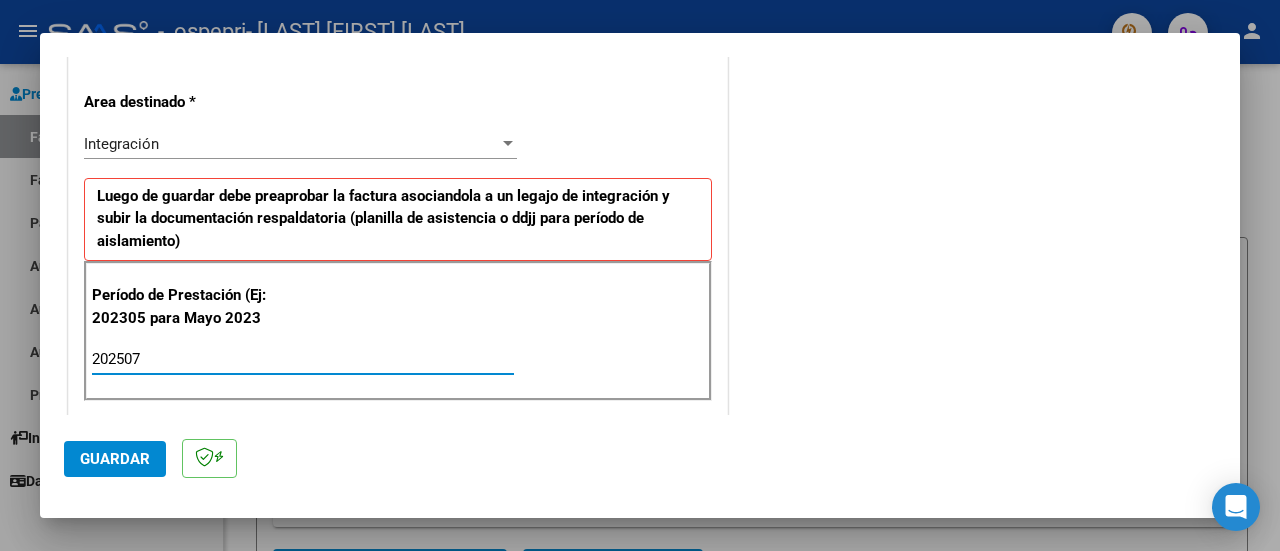 type on "202507" 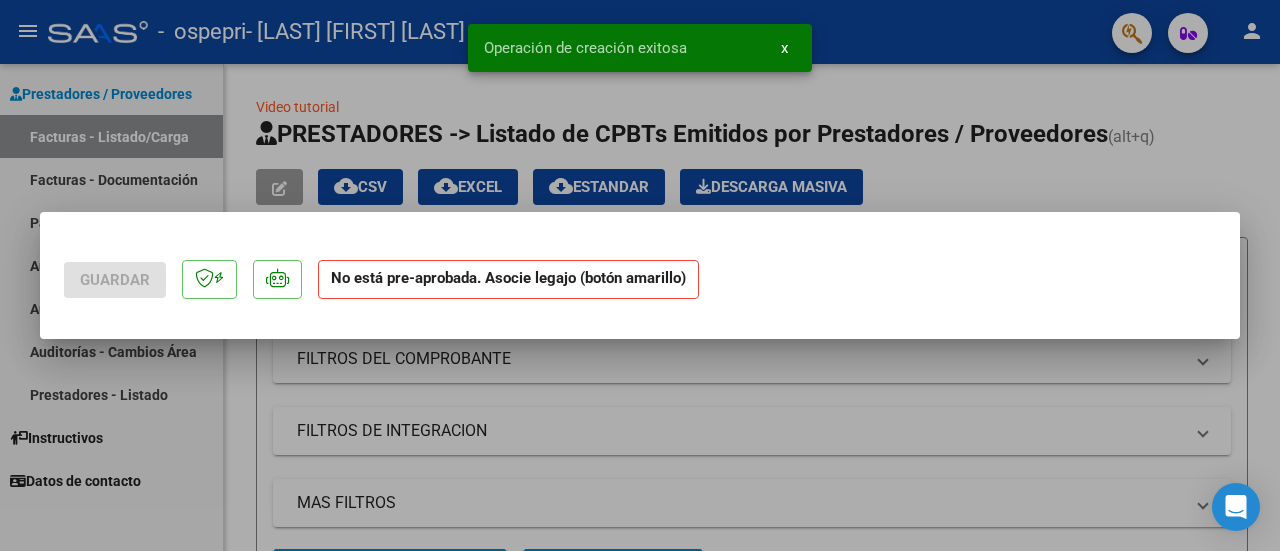 scroll, scrollTop: 0, scrollLeft: 0, axis: both 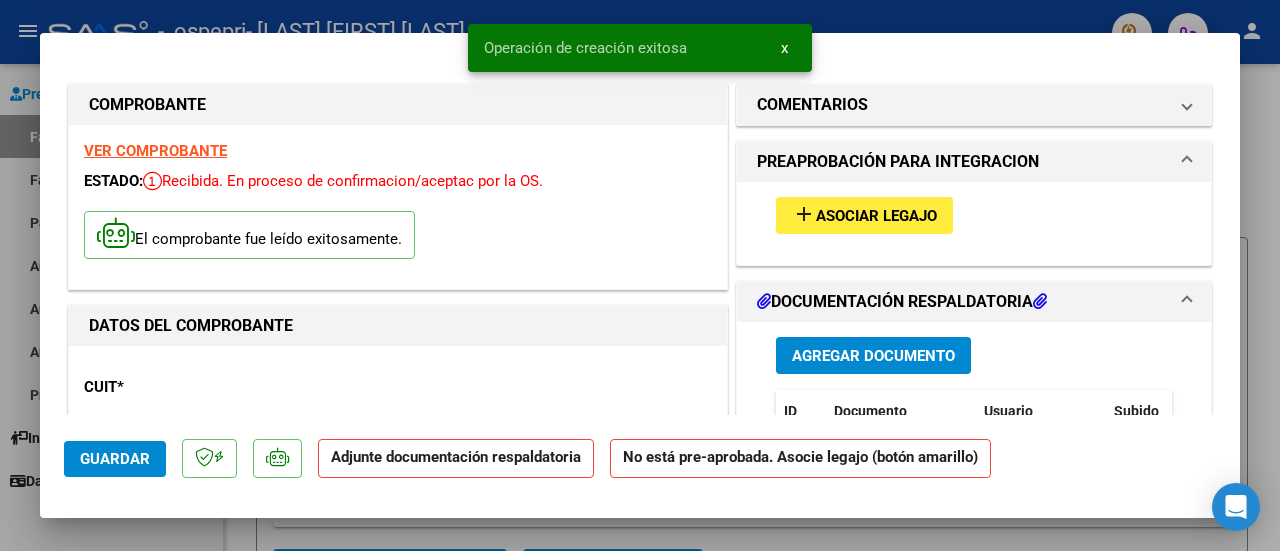 click on "Asociar Legajo" at bounding box center (876, 216) 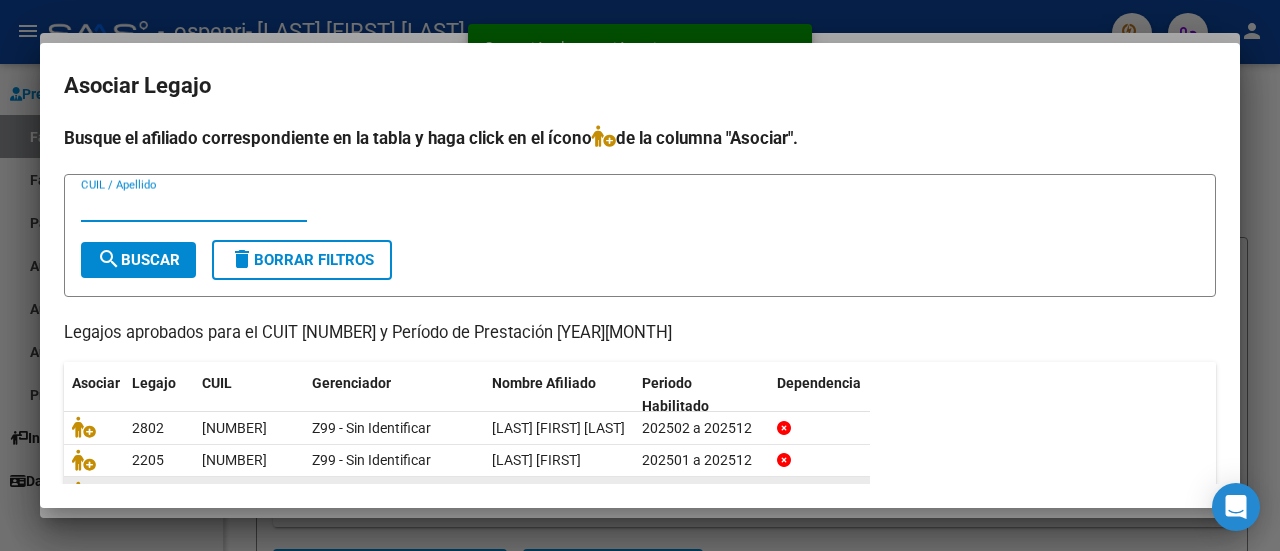 scroll, scrollTop: 266, scrollLeft: 0, axis: vertical 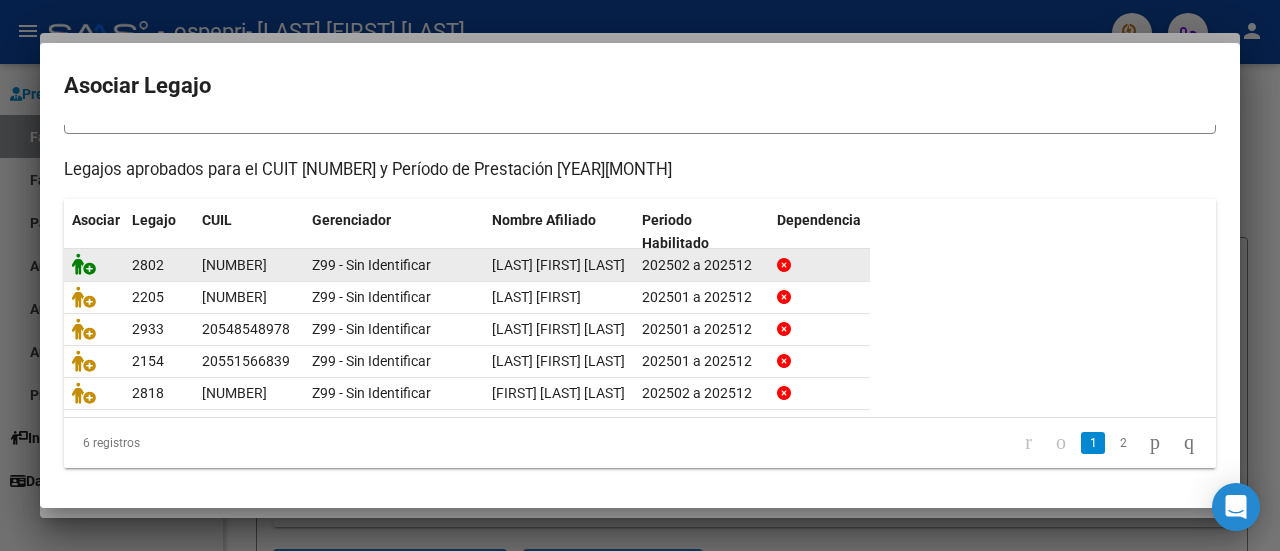click 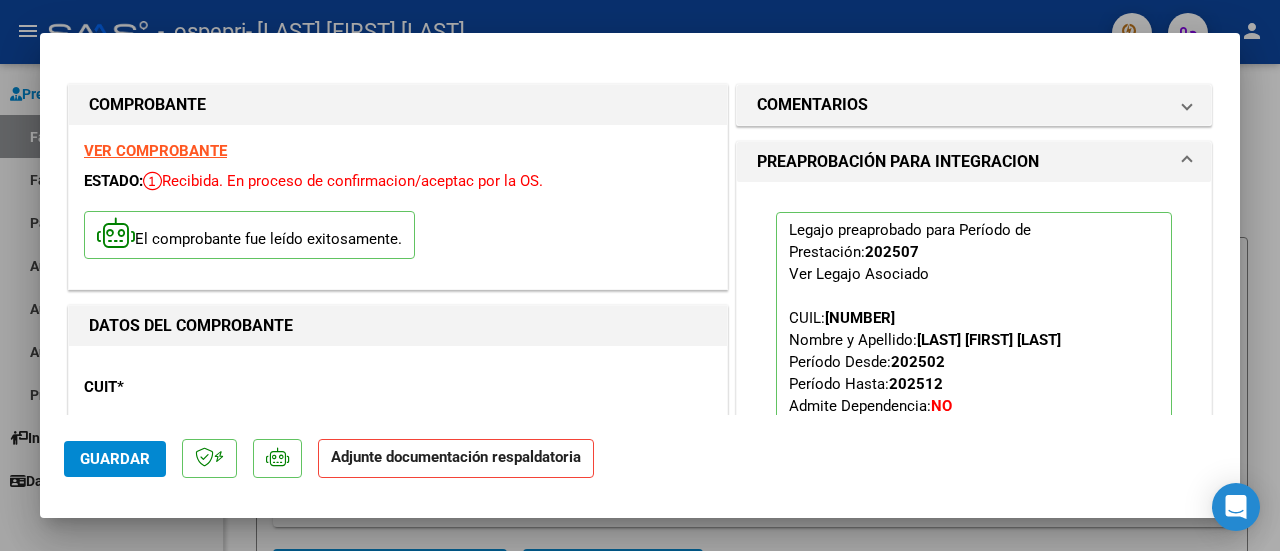 click on "Guardar" 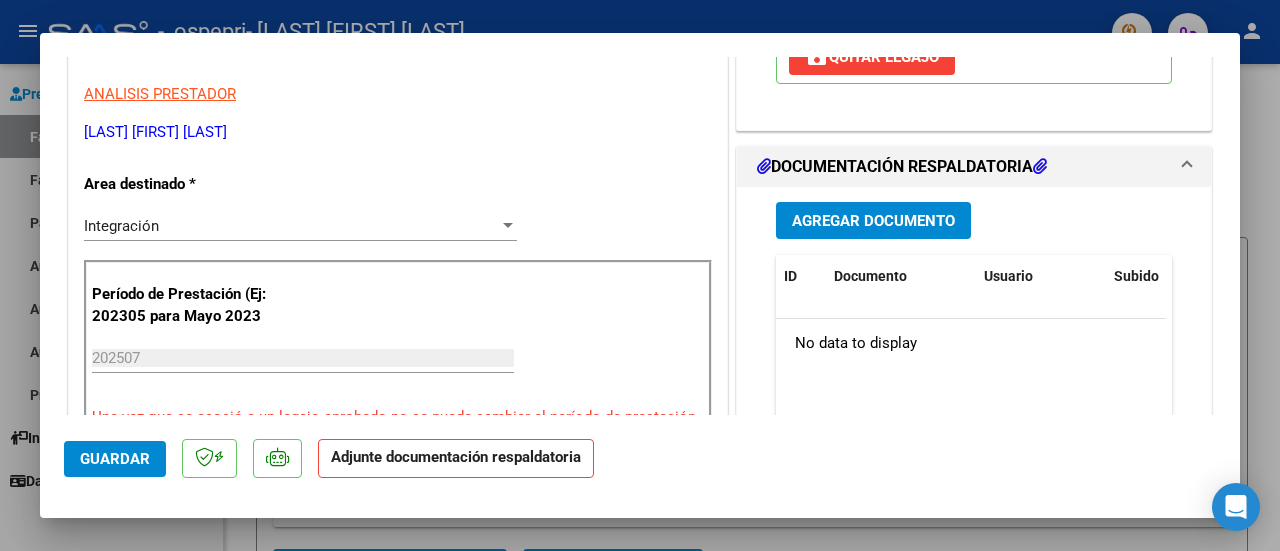 scroll, scrollTop: 400, scrollLeft: 0, axis: vertical 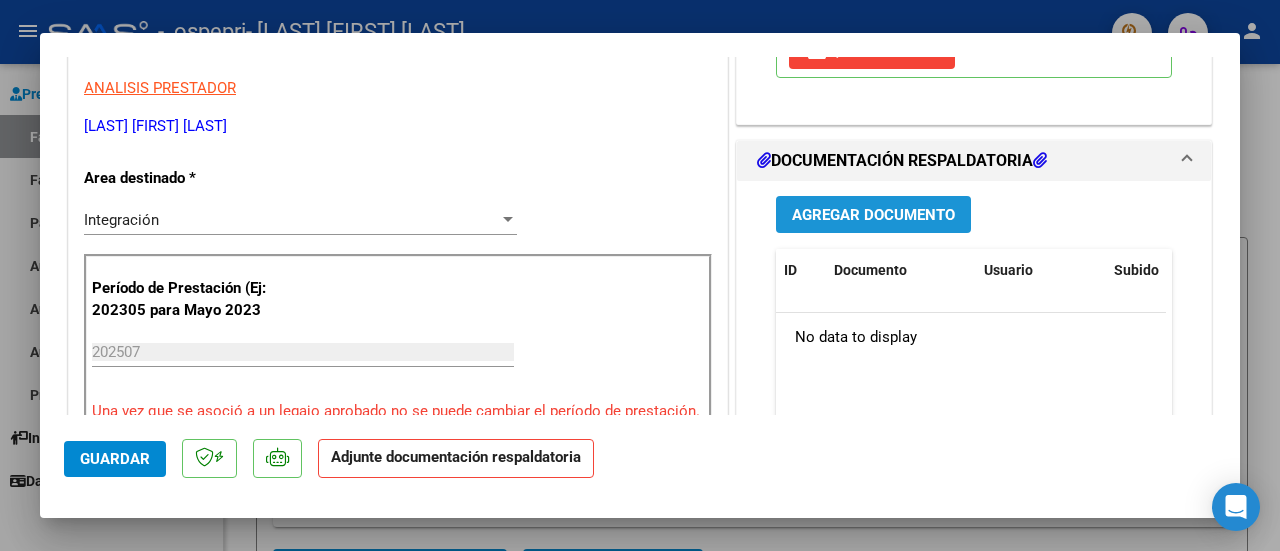 click on "Agregar Documento" at bounding box center [873, 215] 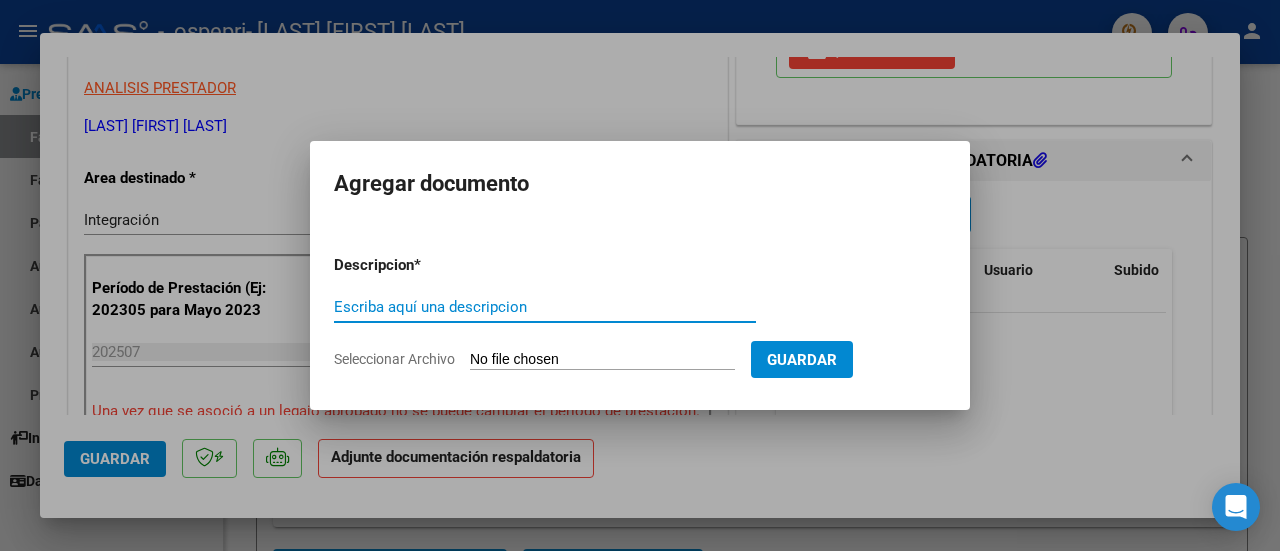 click on "Escriba aquí una descripcion" at bounding box center [545, 307] 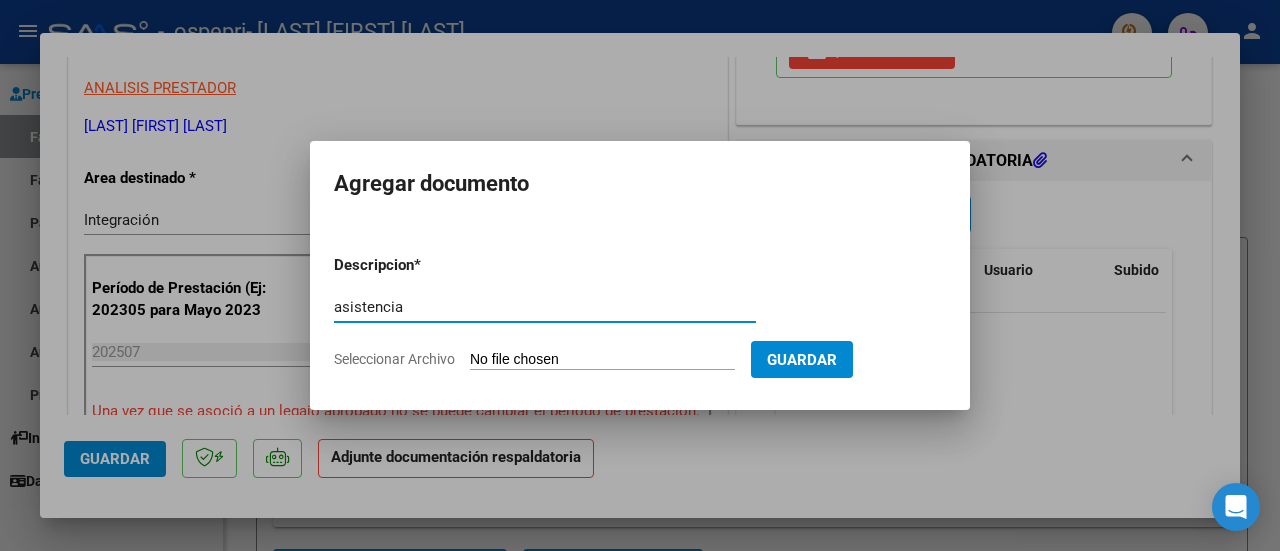type on "asistencia" 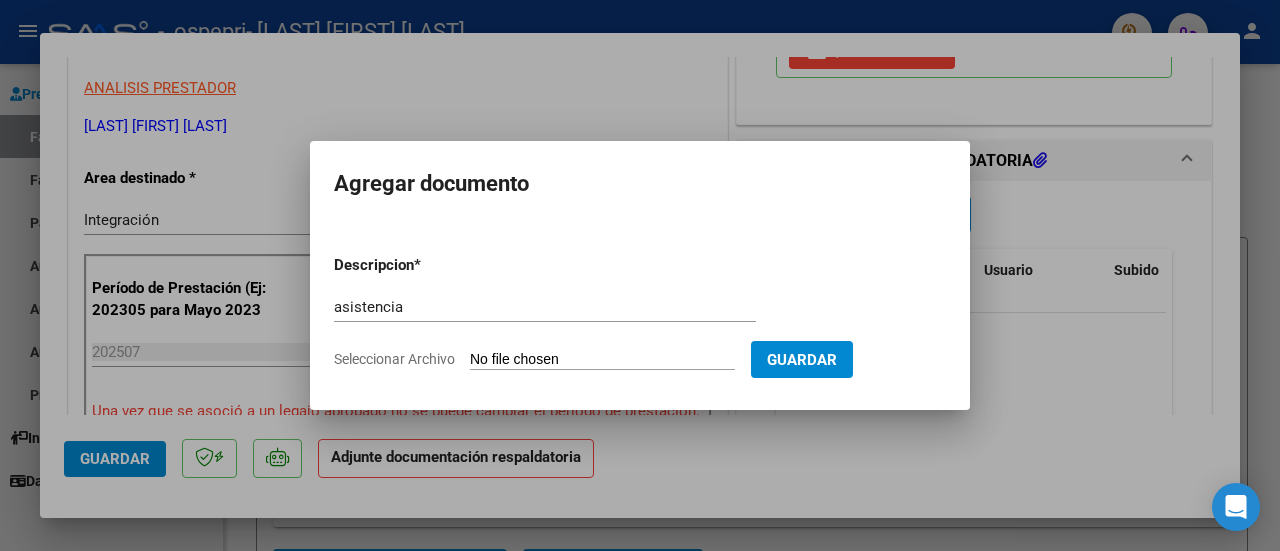click on "Seleccionar Archivo" at bounding box center (602, 360) 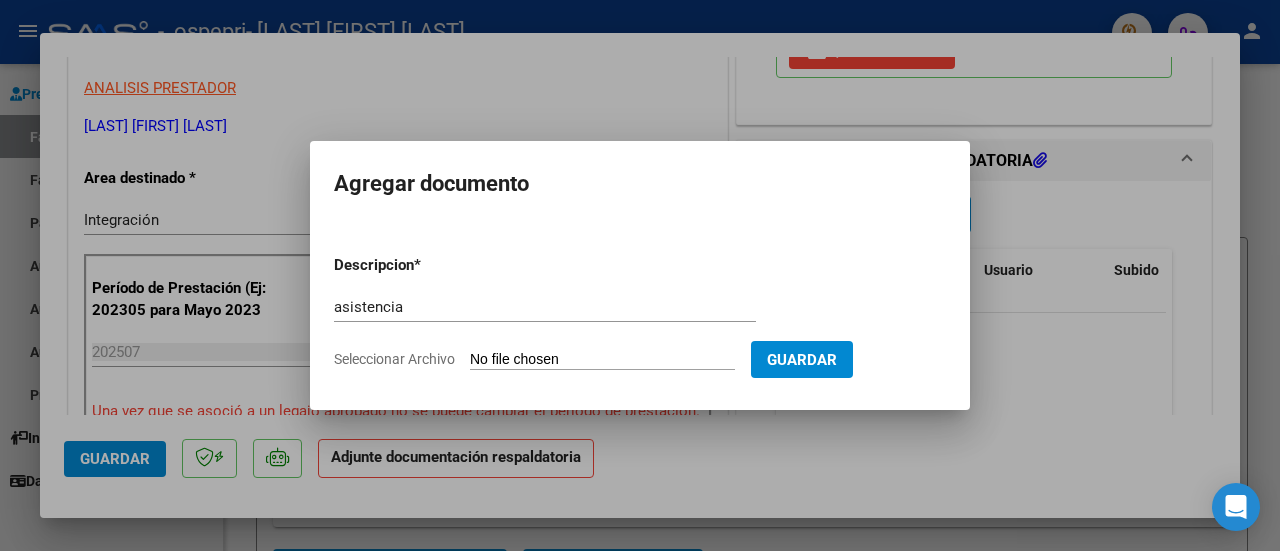 type on "C:\fakepath\[FIRST] [LAST] [MONTH] [YEAR].pdf" 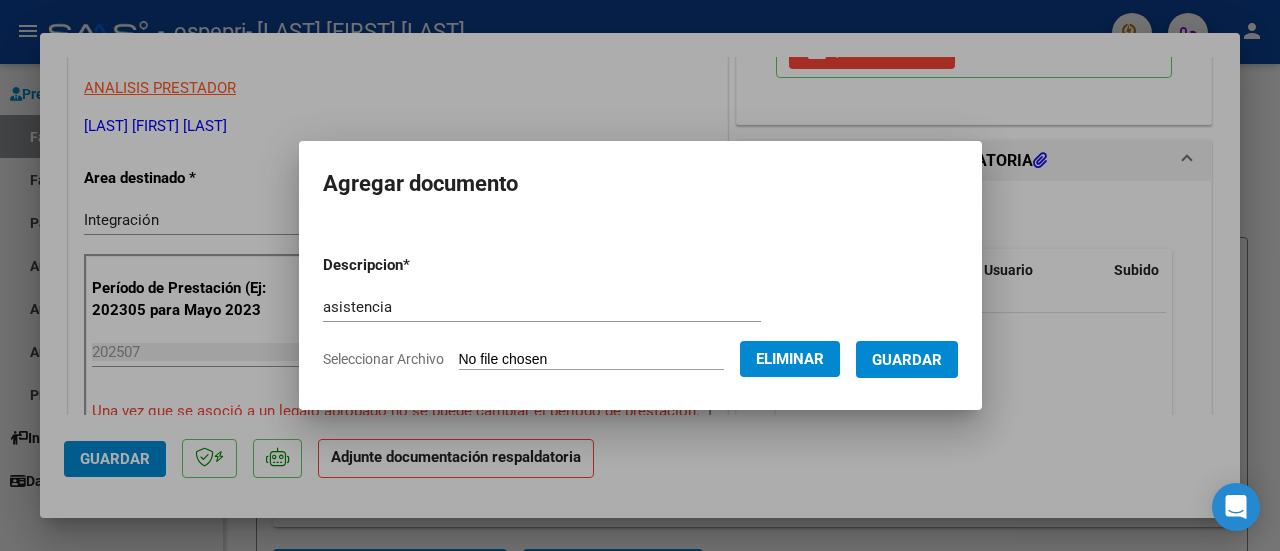 click on "Guardar" at bounding box center (907, 360) 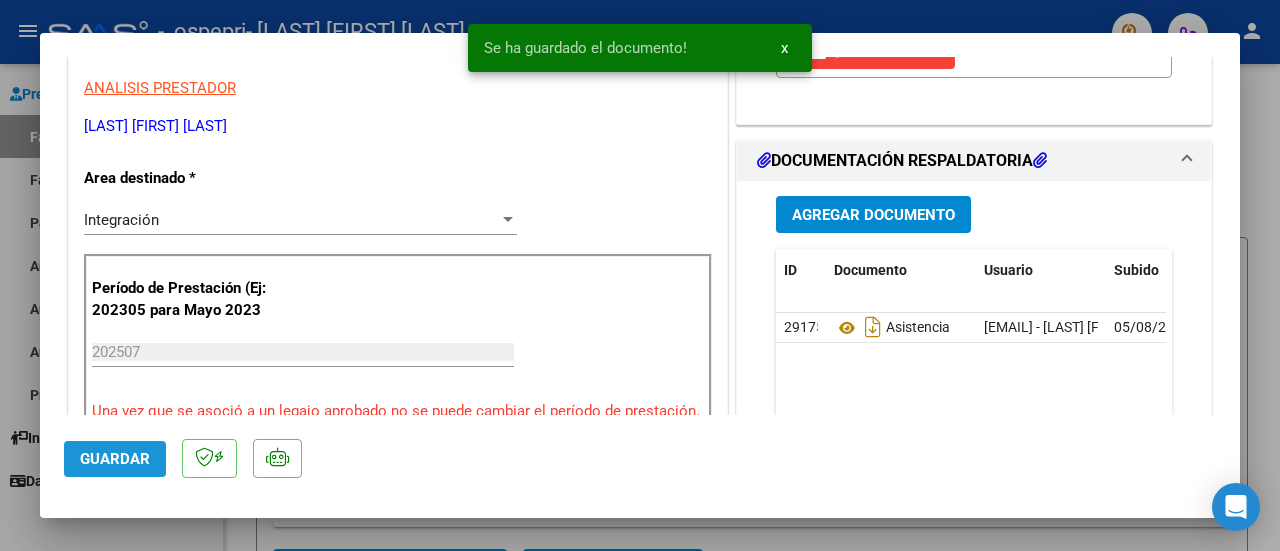 click on "Guardar" 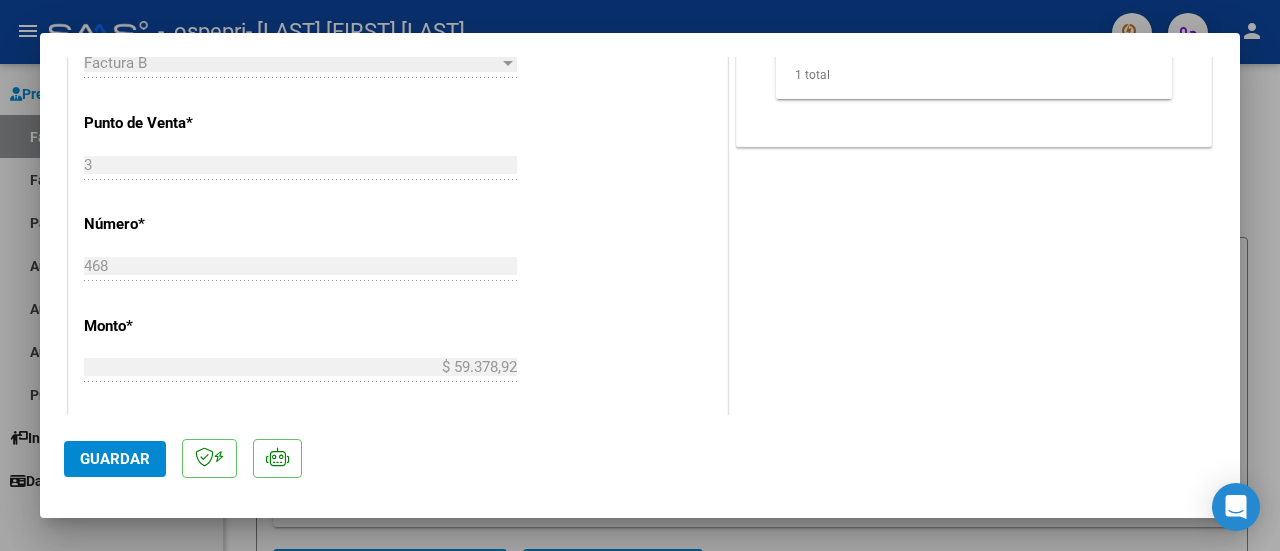 scroll, scrollTop: 900, scrollLeft: 0, axis: vertical 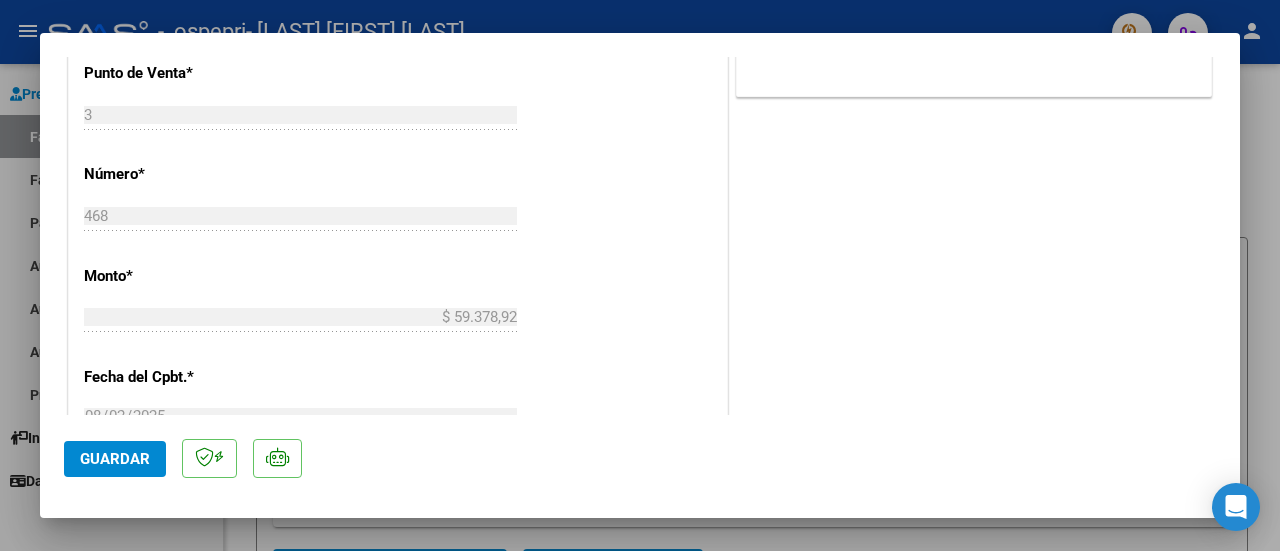 click on "Guardar" 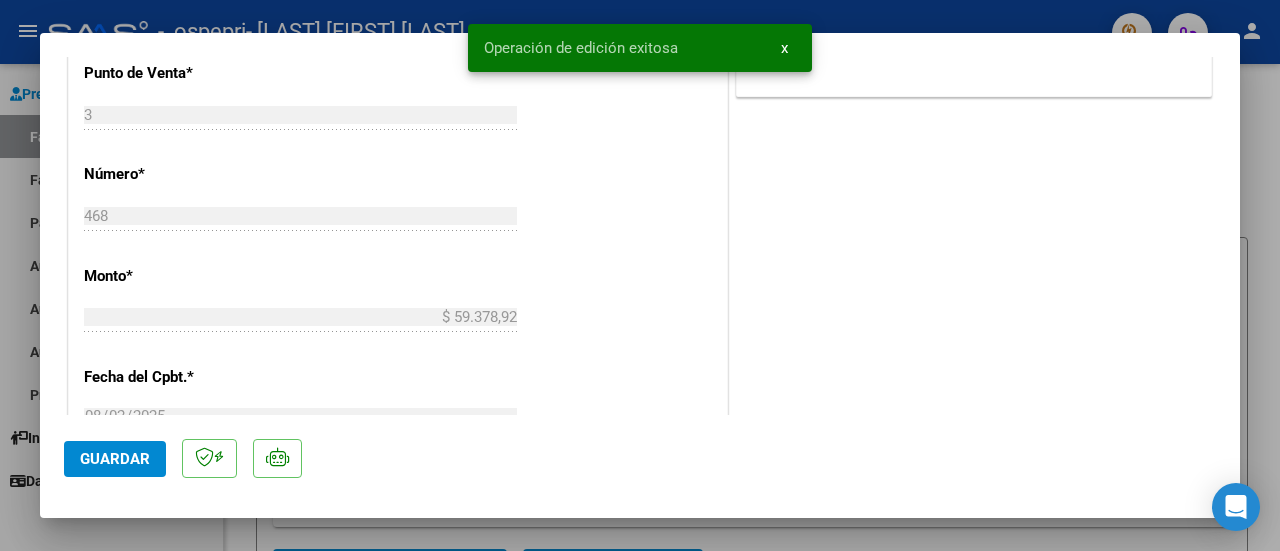 click at bounding box center [640, 275] 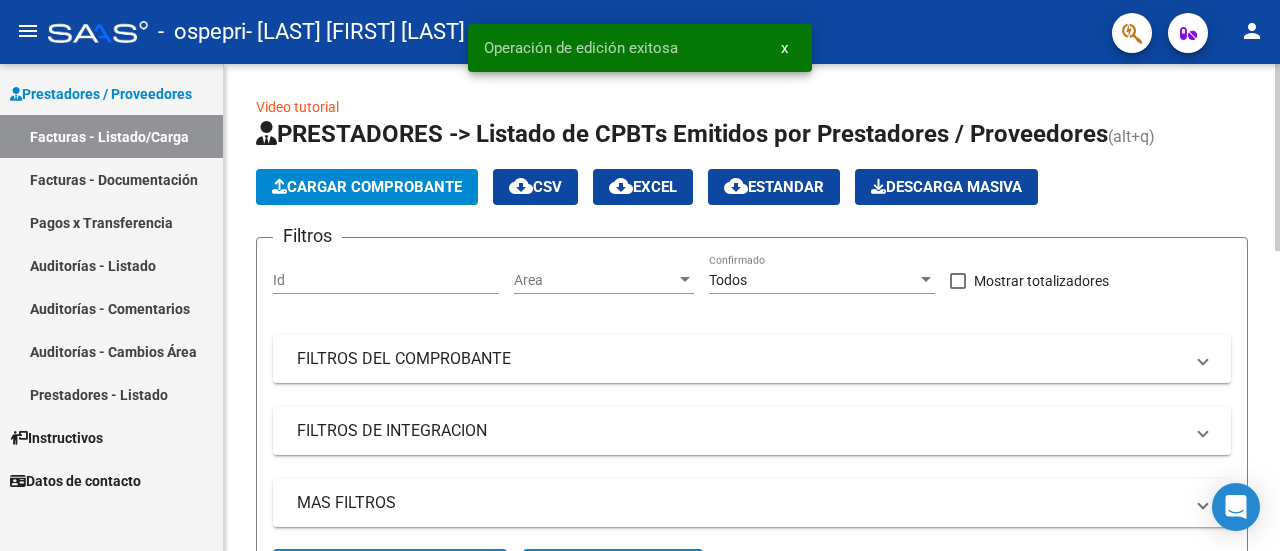click on "Cargar Comprobante" 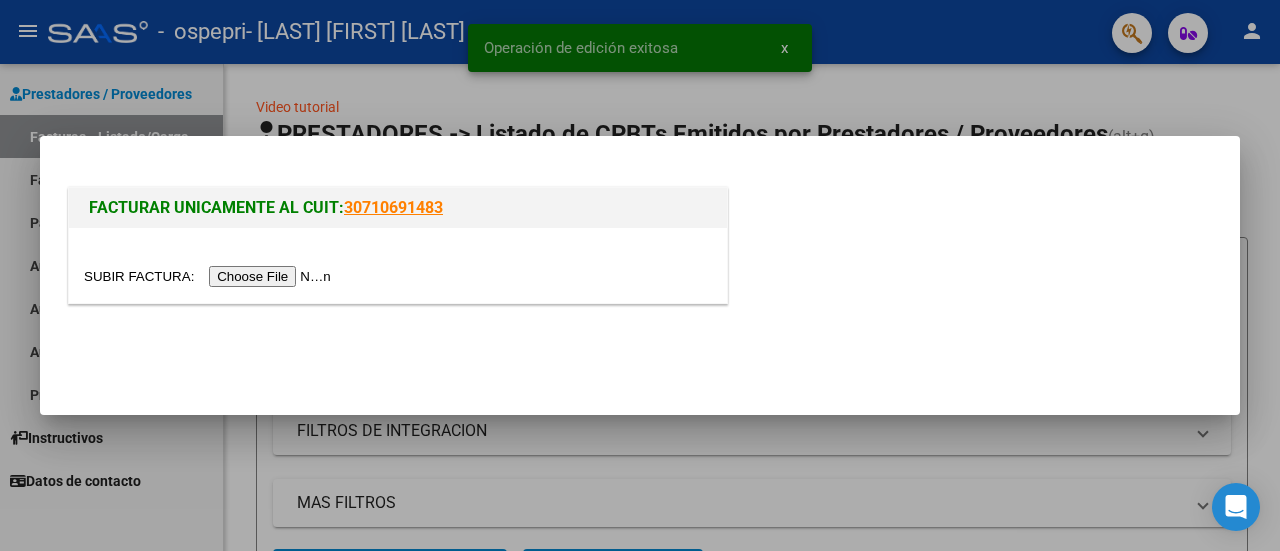 click at bounding box center [210, 276] 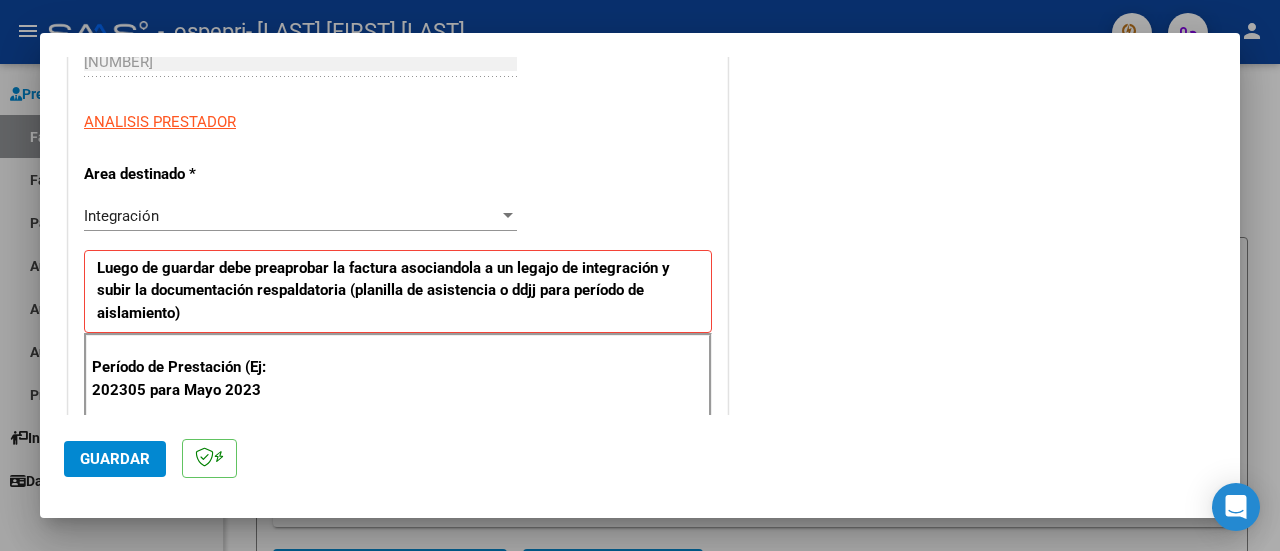 scroll, scrollTop: 600, scrollLeft: 0, axis: vertical 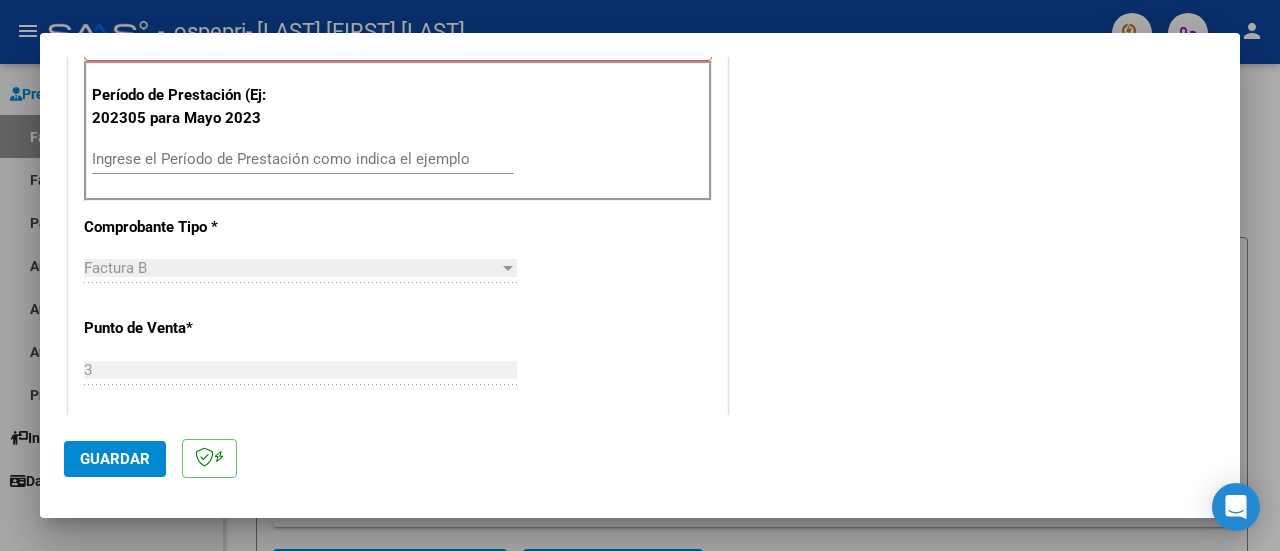 click on "Ingrese el Período de Prestación como indica el ejemplo" at bounding box center (303, 159) 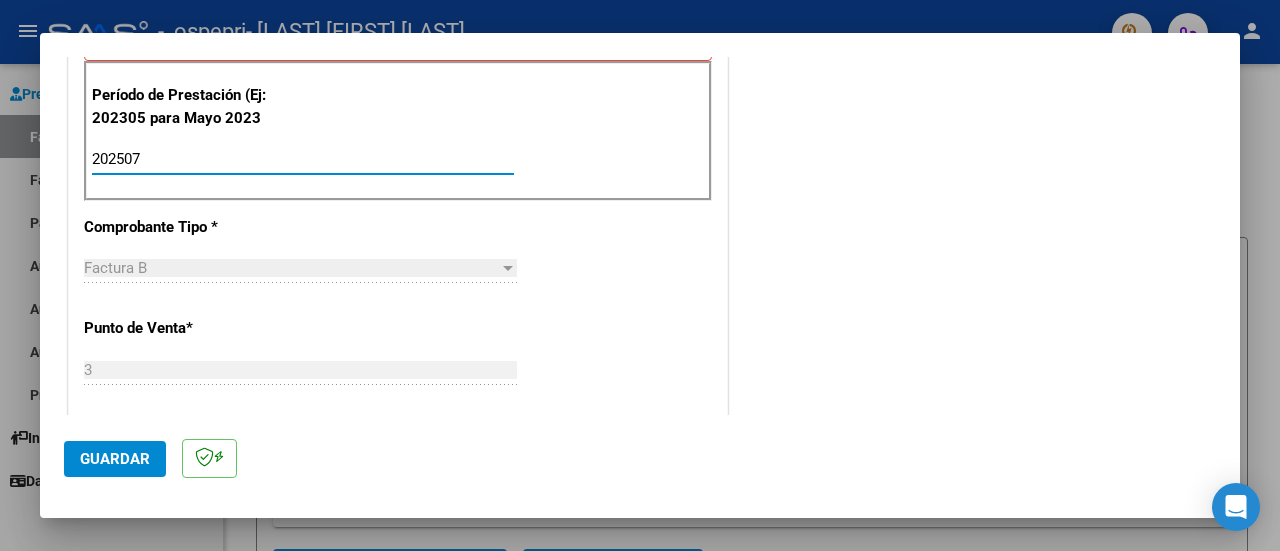 type on "202507" 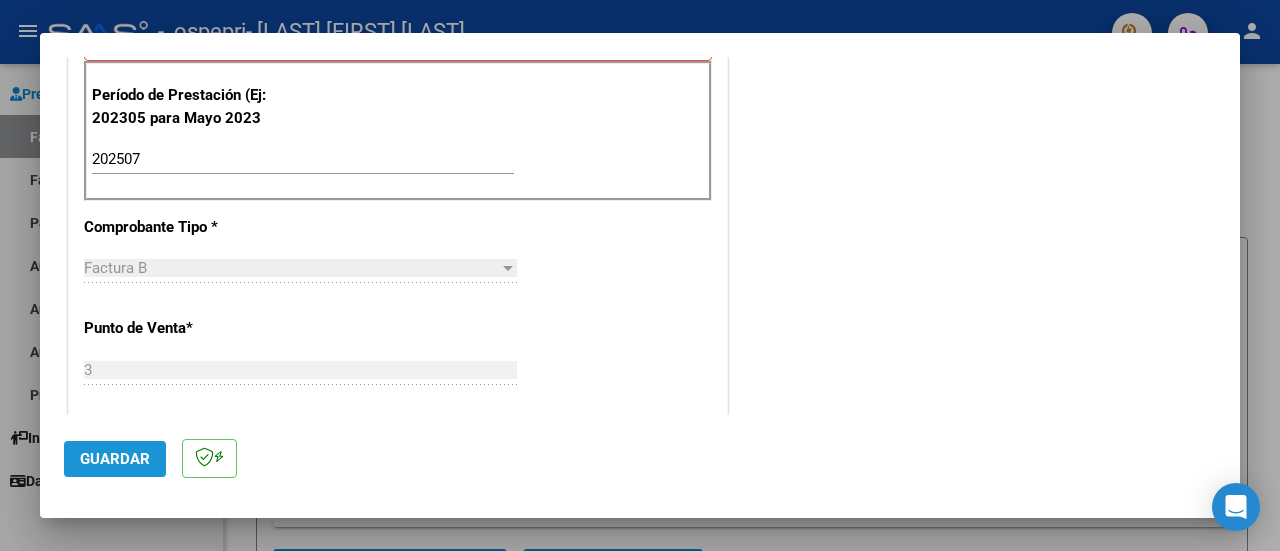 click on "Guardar" 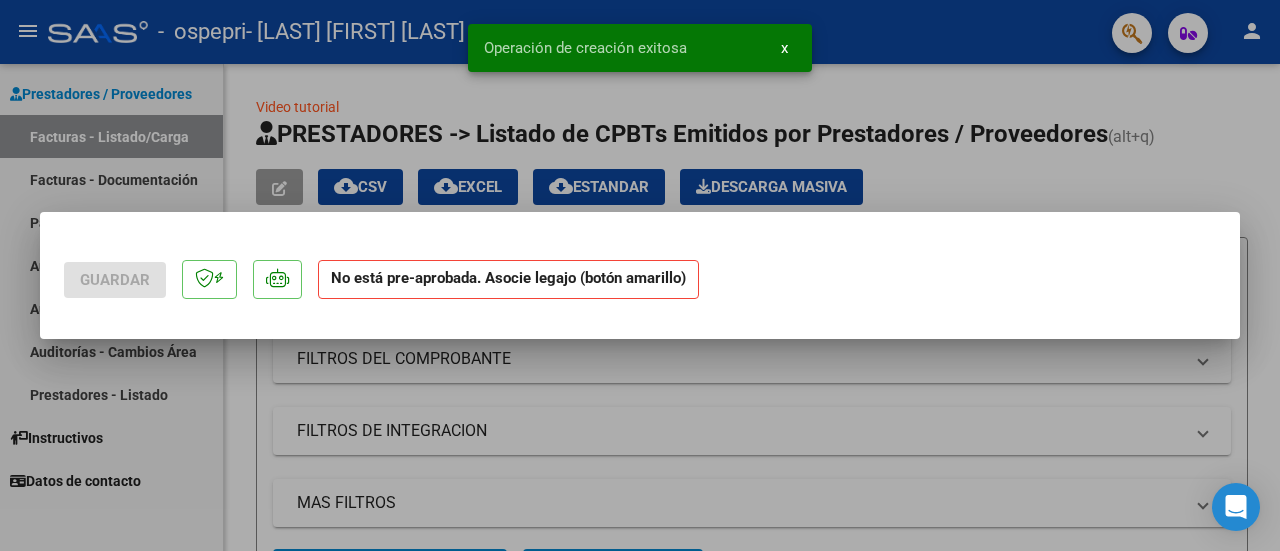 scroll, scrollTop: 0, scrollLeft: 0, axis: both 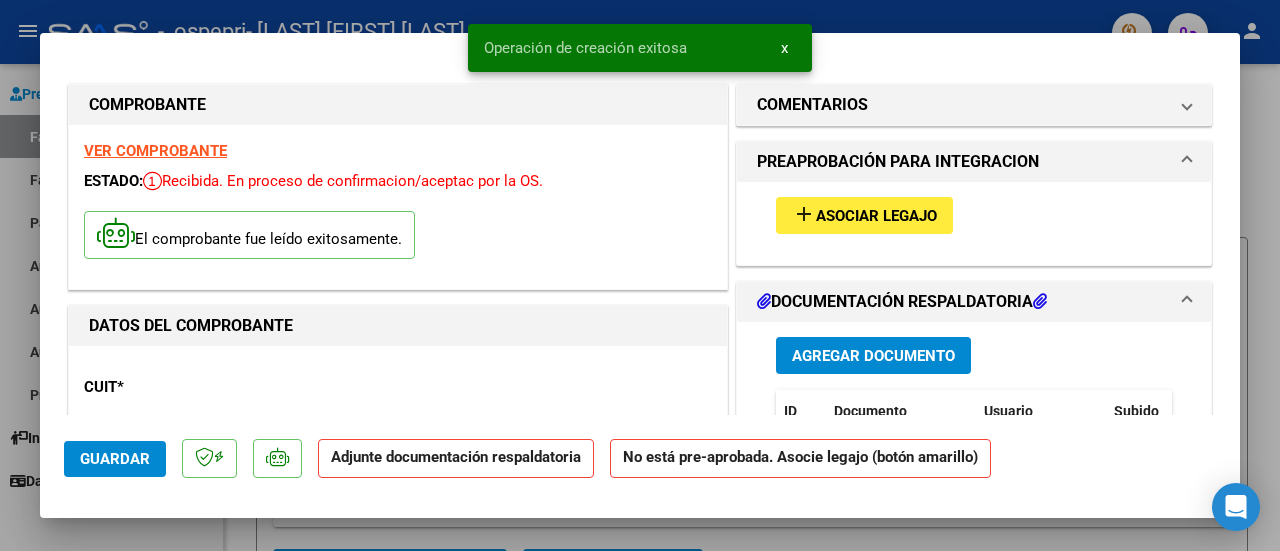 click on "Asociar Legajo" at bounding box center [876, 216] 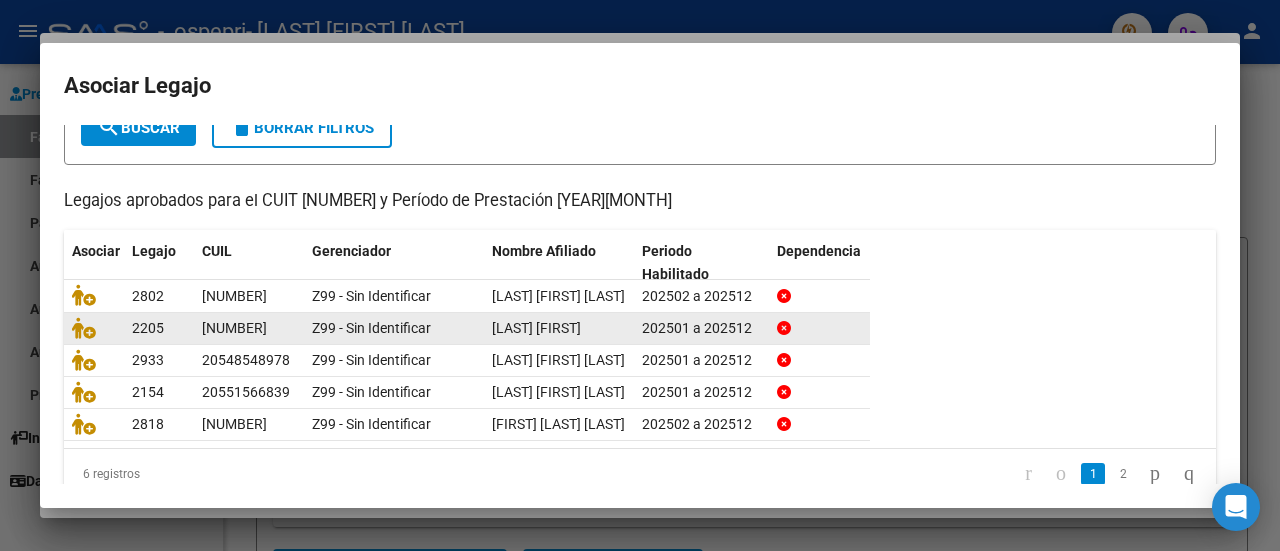 scroll, scrollTop: 200, scrollLeft: 0, axis: vertical 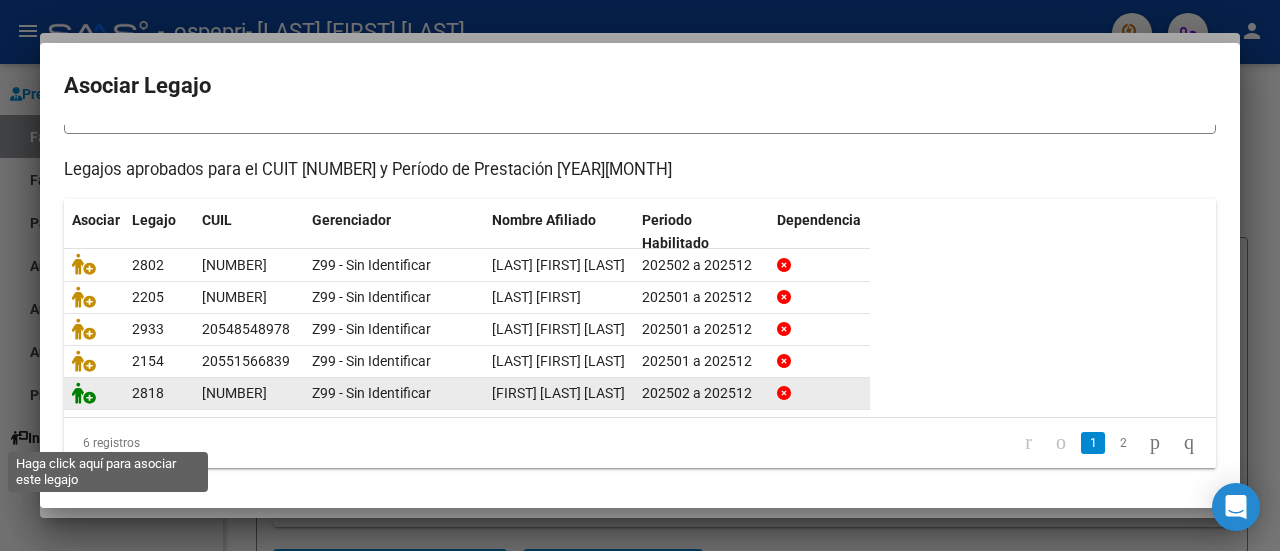 click 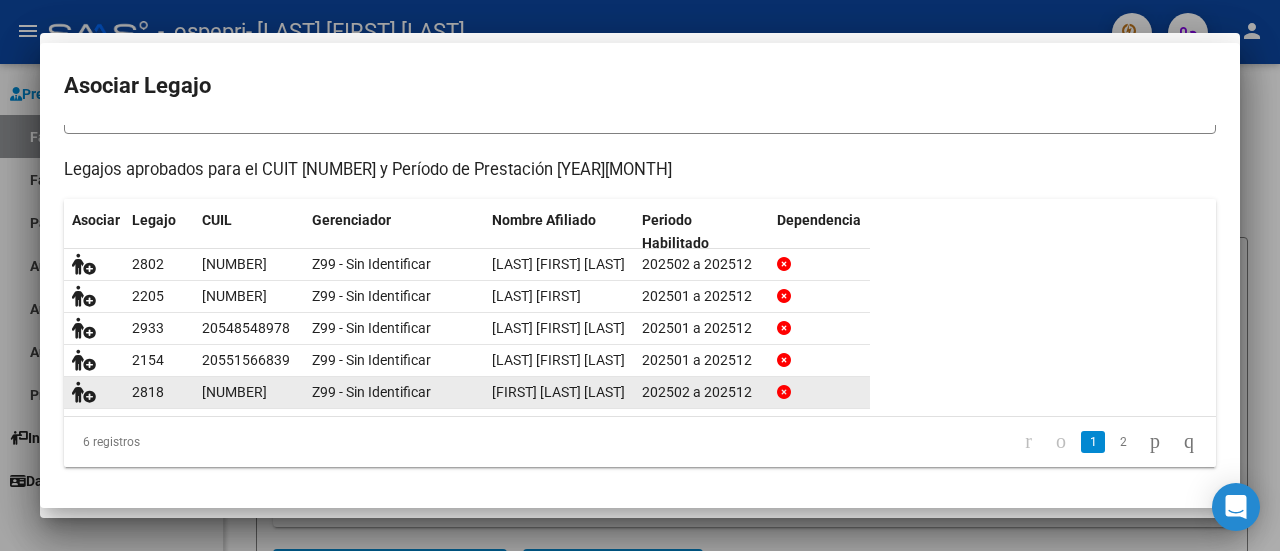 scroll, scrollTop: 0, scrollLeft: 0, axis: both 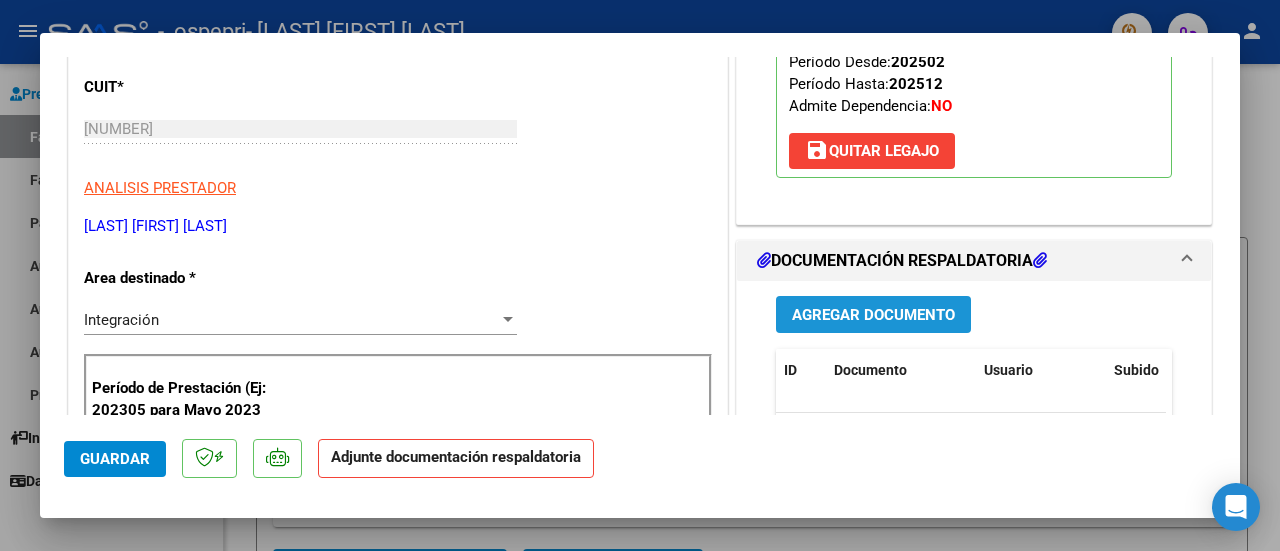 click on "Agregar Documento" at bounding box center [873, 315] 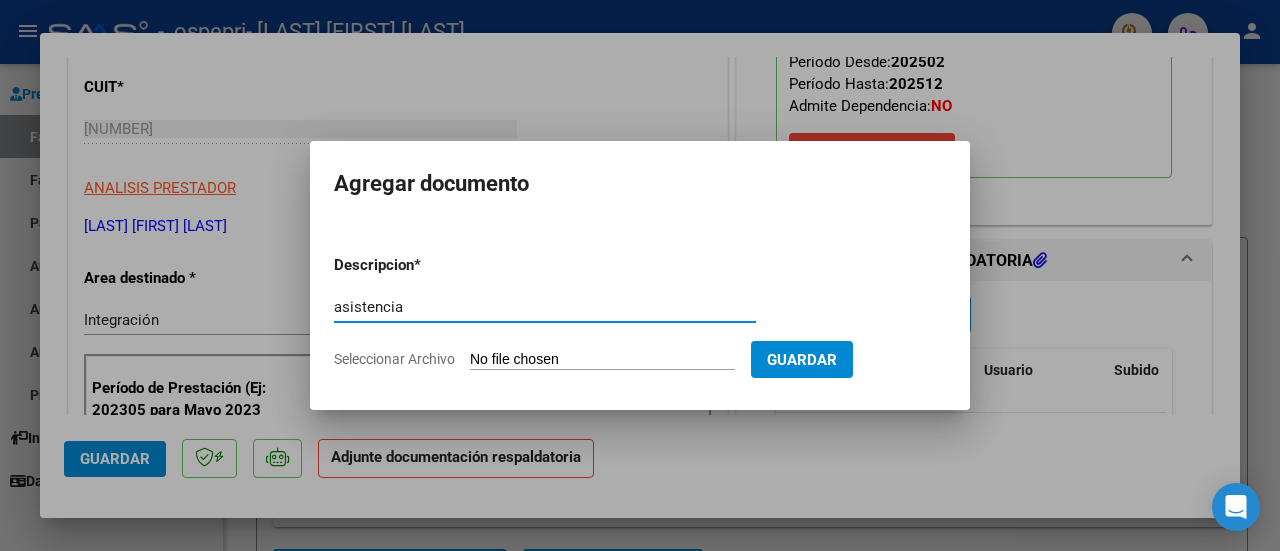 type on "asistencia" 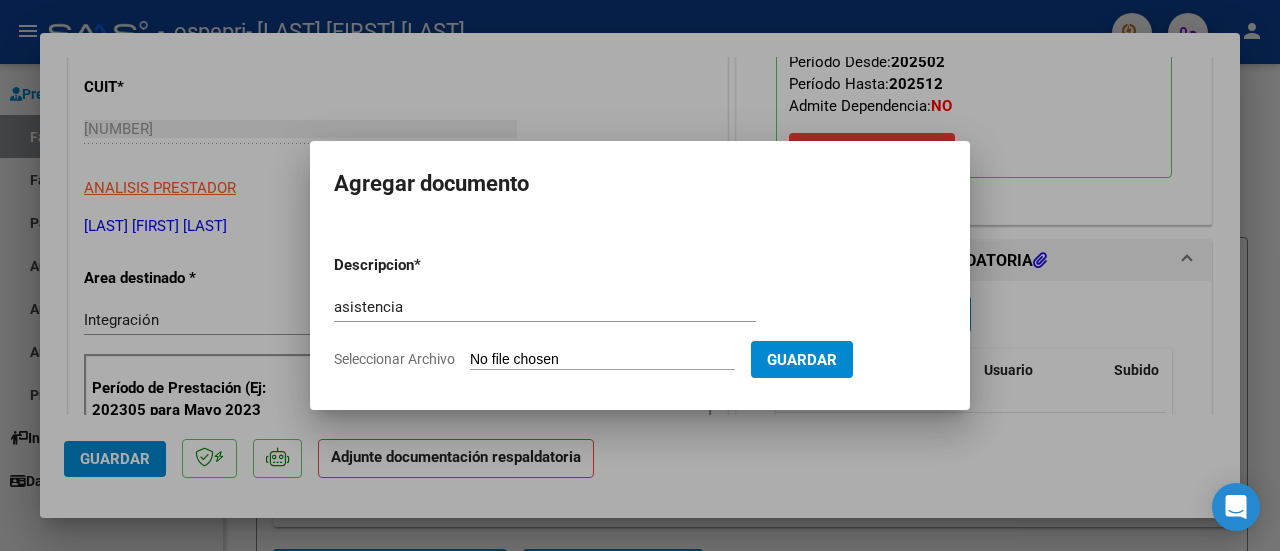 type on "C:\fakepath\[MONTH] [FIRST] [LAST] [YEAR].pdf" 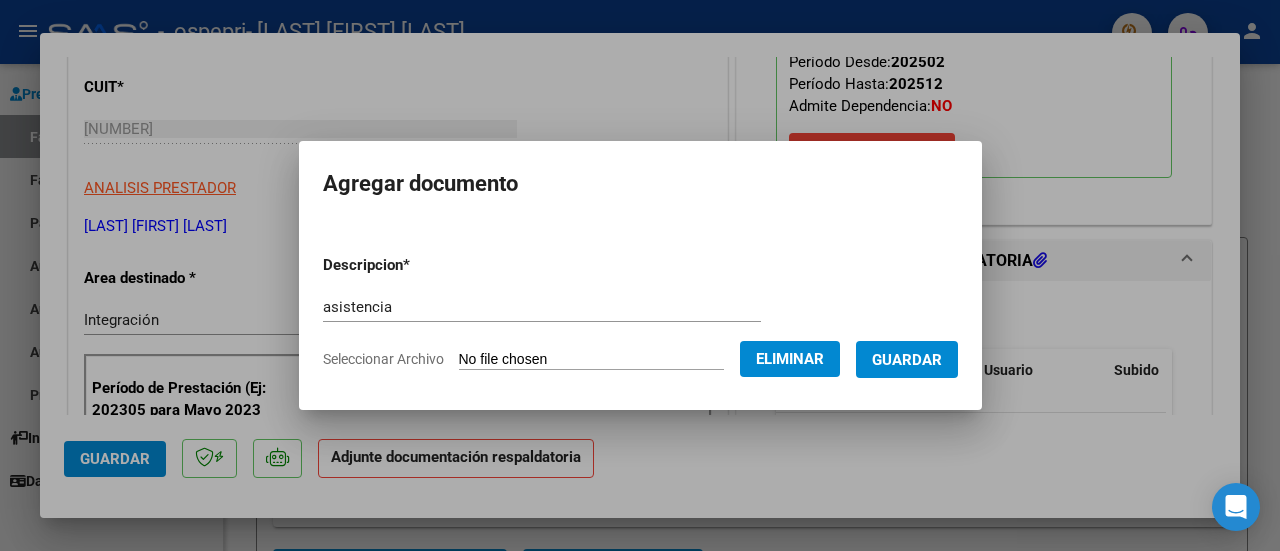 click on "Guardar" at bounding box center [907, 360] 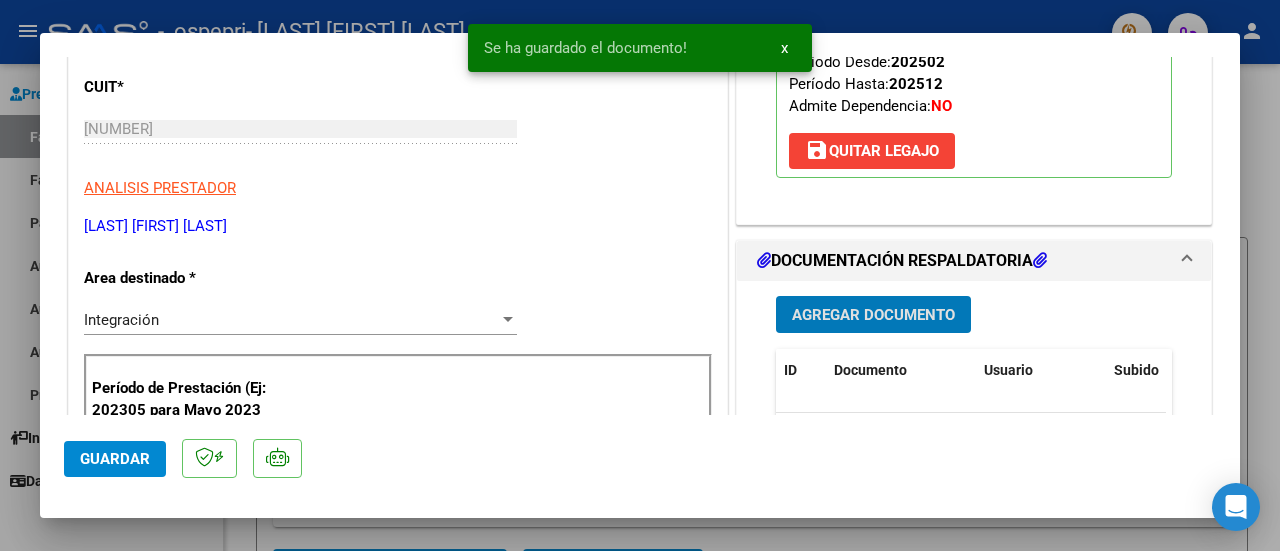 click on "Guardar" 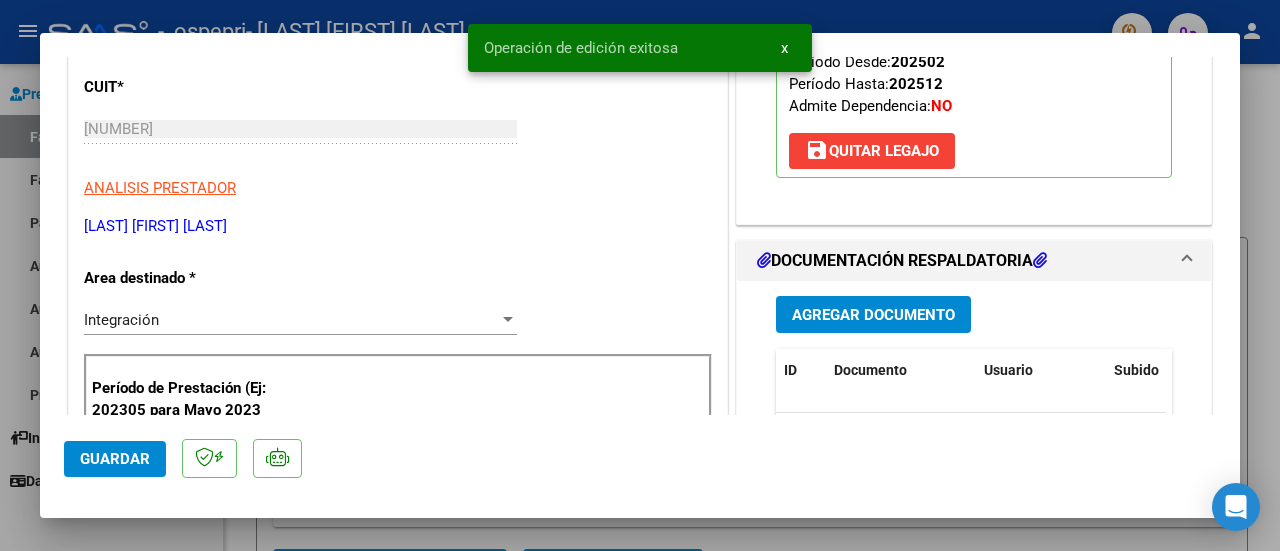click at bounding box center (640, 275) 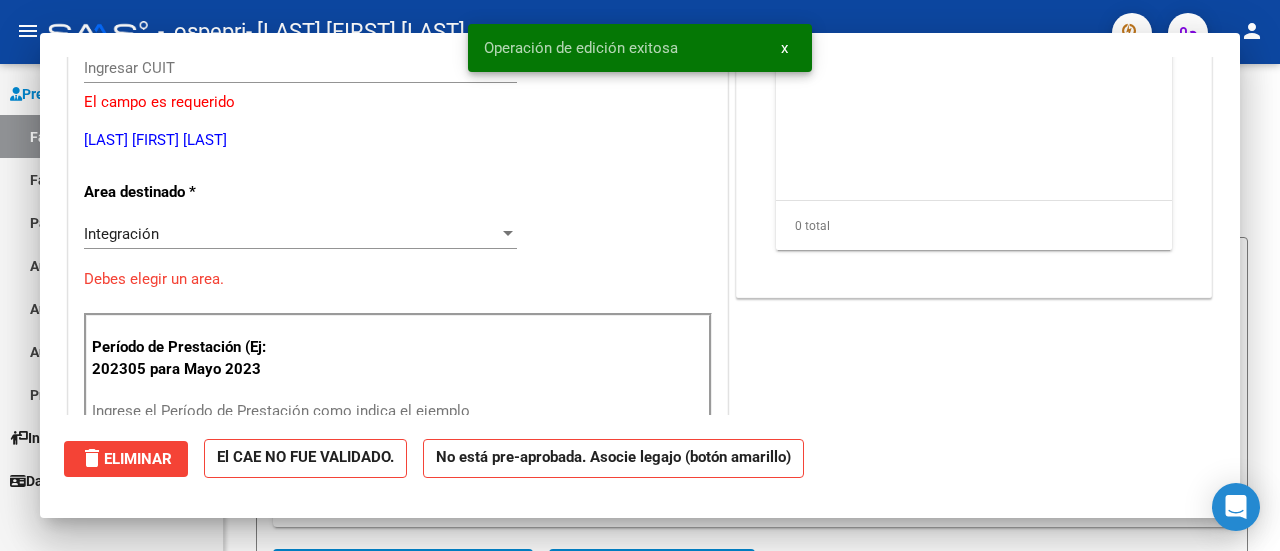 scroll, scrollTop: 0, scrollLeft: 0, axis: both 